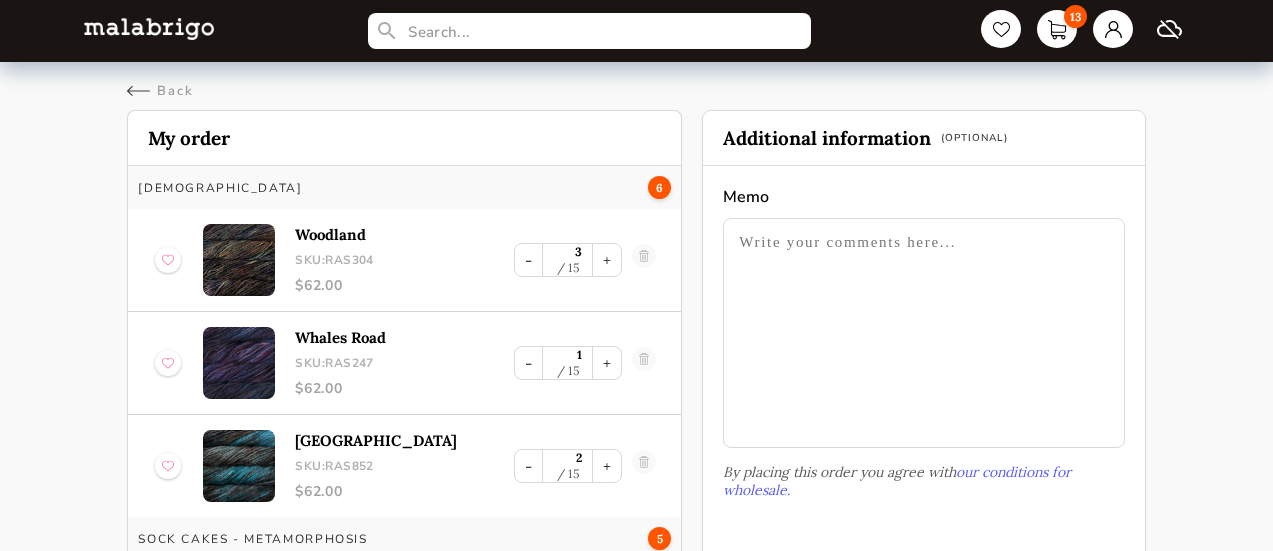 scroll, scrollTop: 0, scrollLeft: 0, axis: both 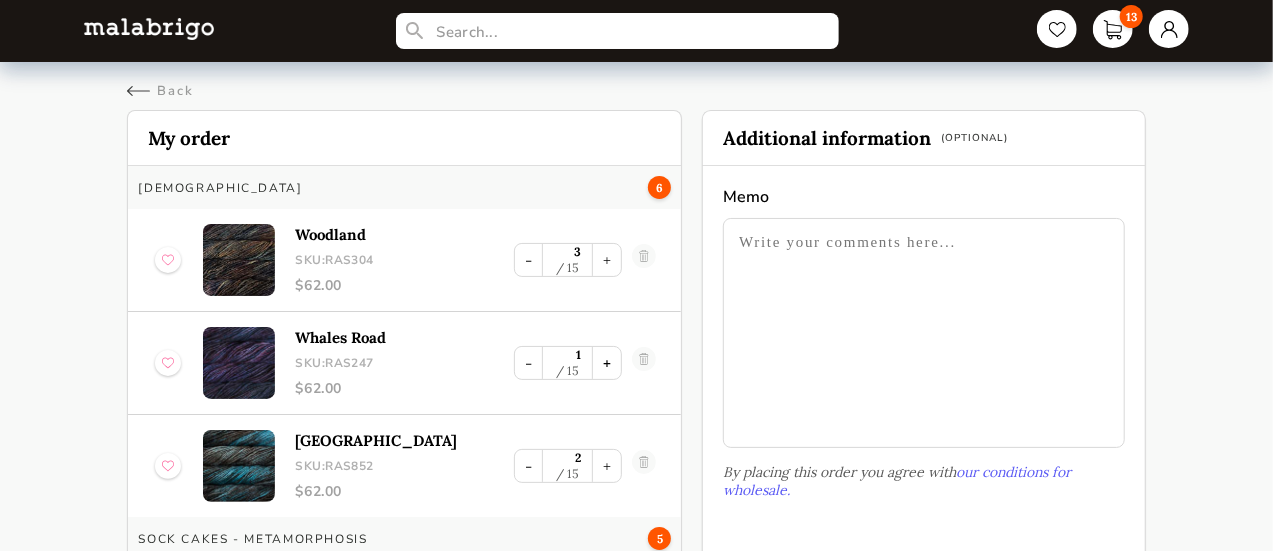 click on "+" at bounding box center [607, 363] 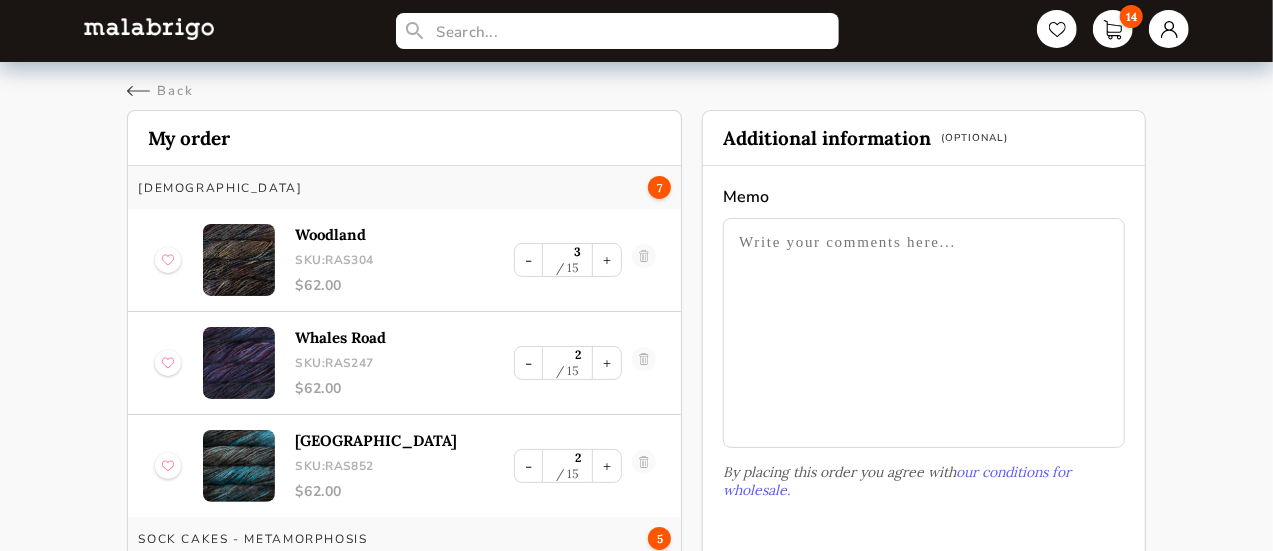 scroll, scrollTop: 268, scrollLeft: 0, axis: vertical 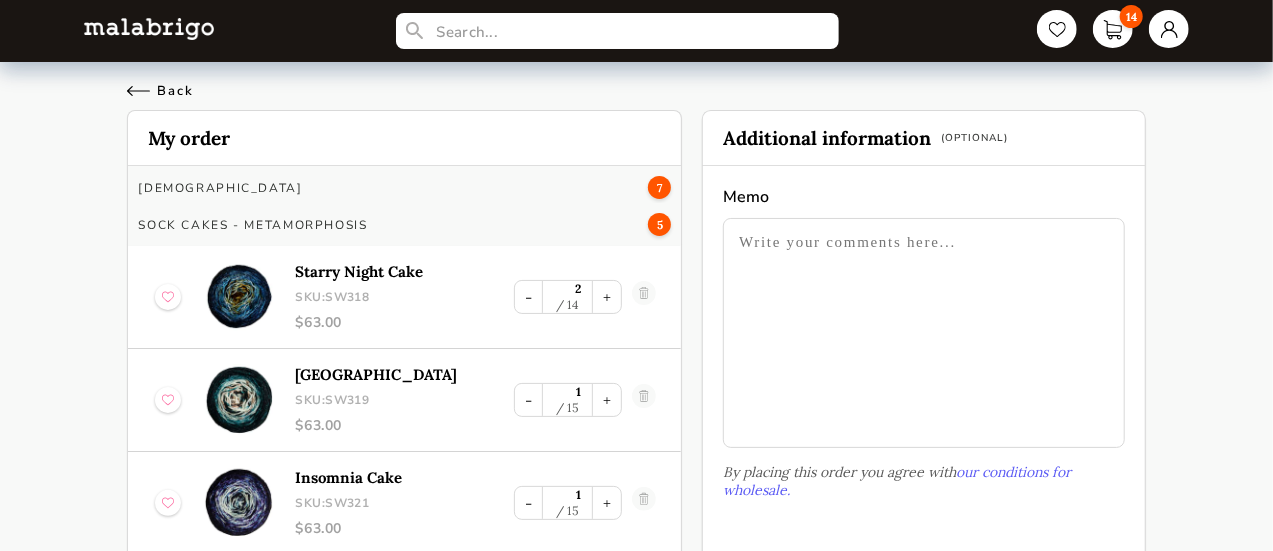 click on "Back" at bounding box center (160, 91) 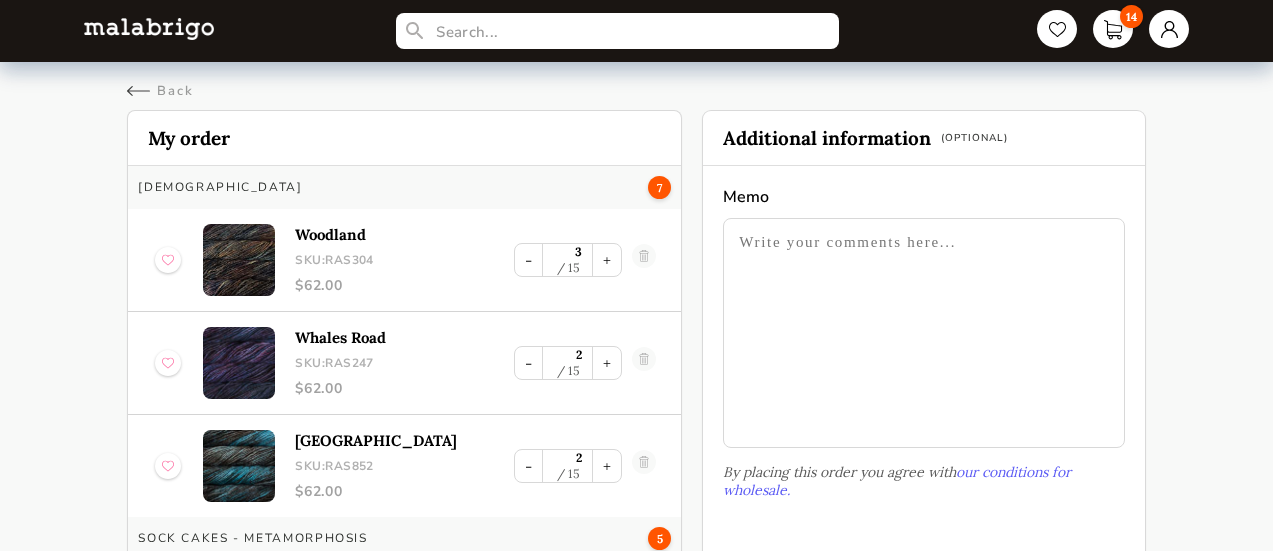 scroll, scrollTop: 0, scrollLeft: 0, axis: both 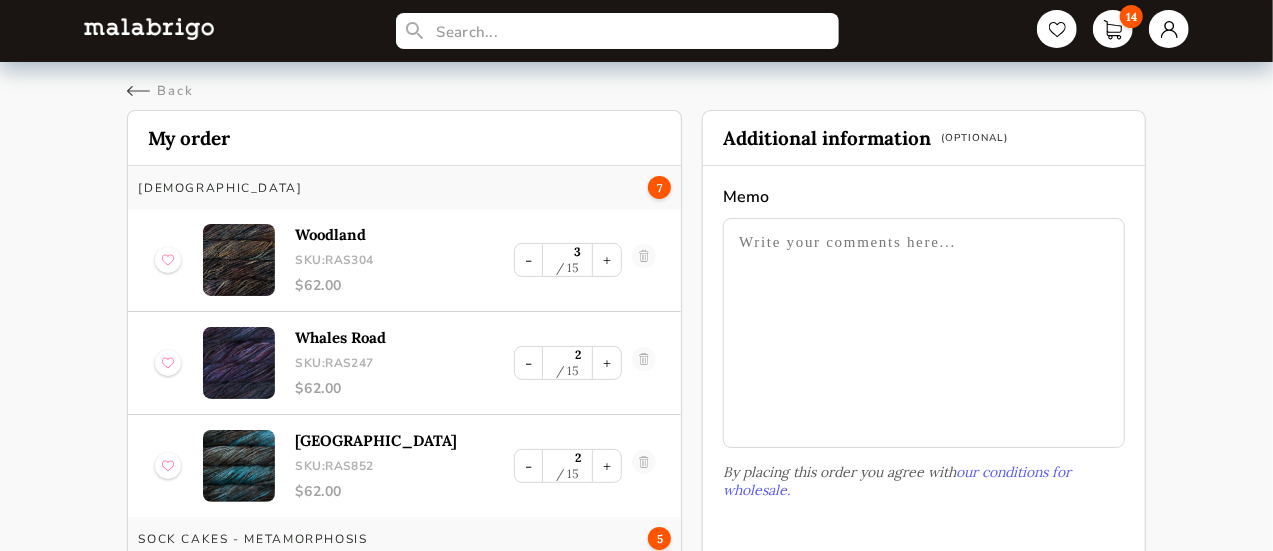 click on "14" at bounding box center [637, 31] 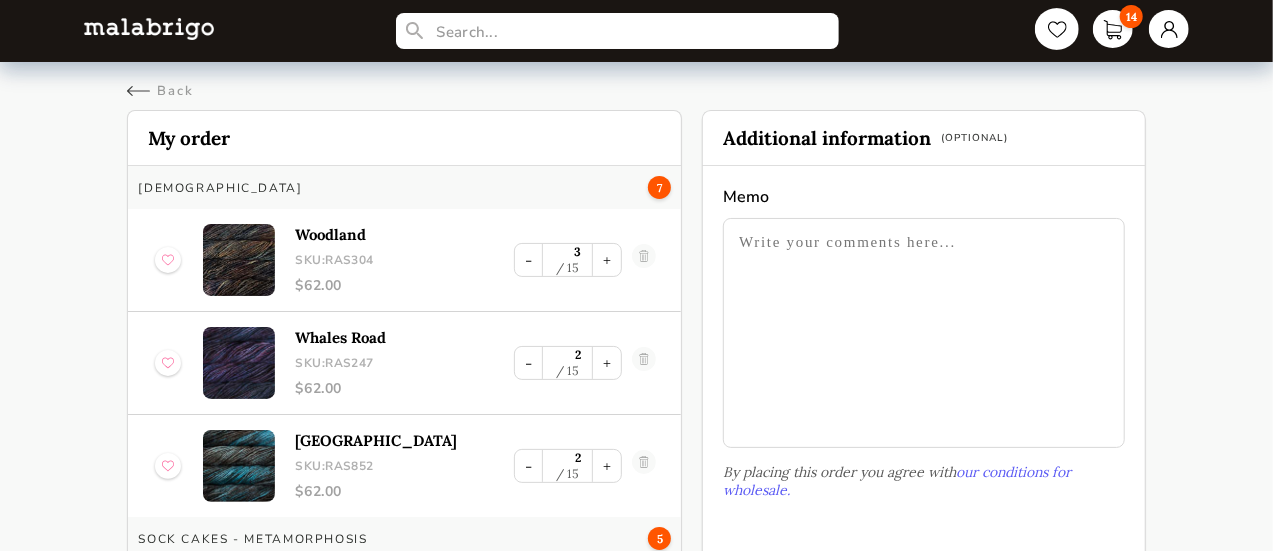 click at bounding box center [1057, 29] 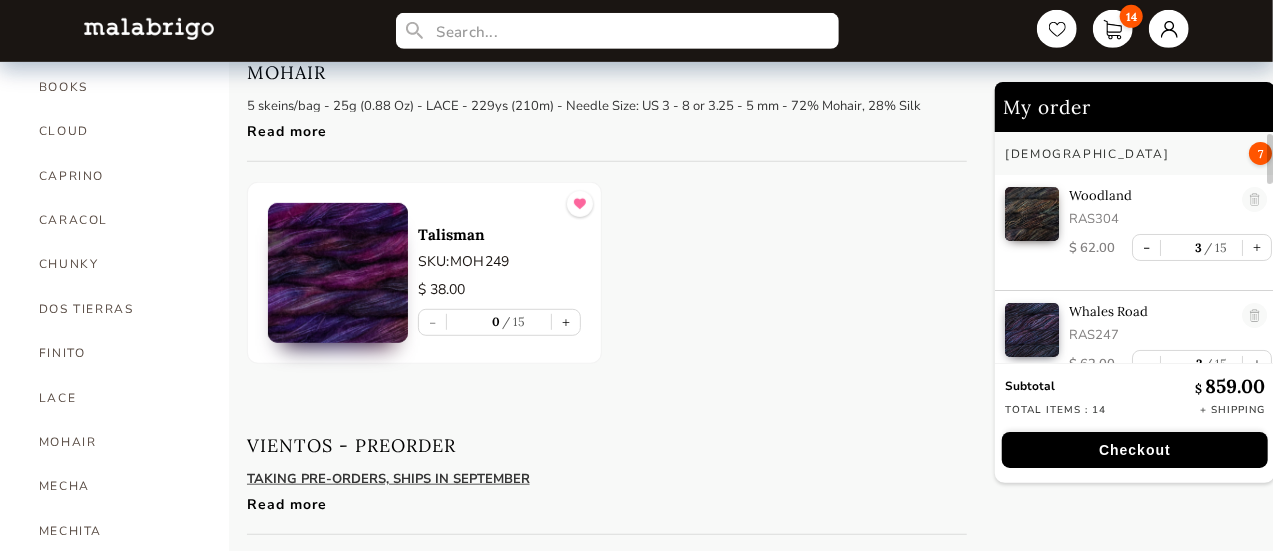 scroll, scrollTop: 964, scrollLeft: 0, axis: vertical 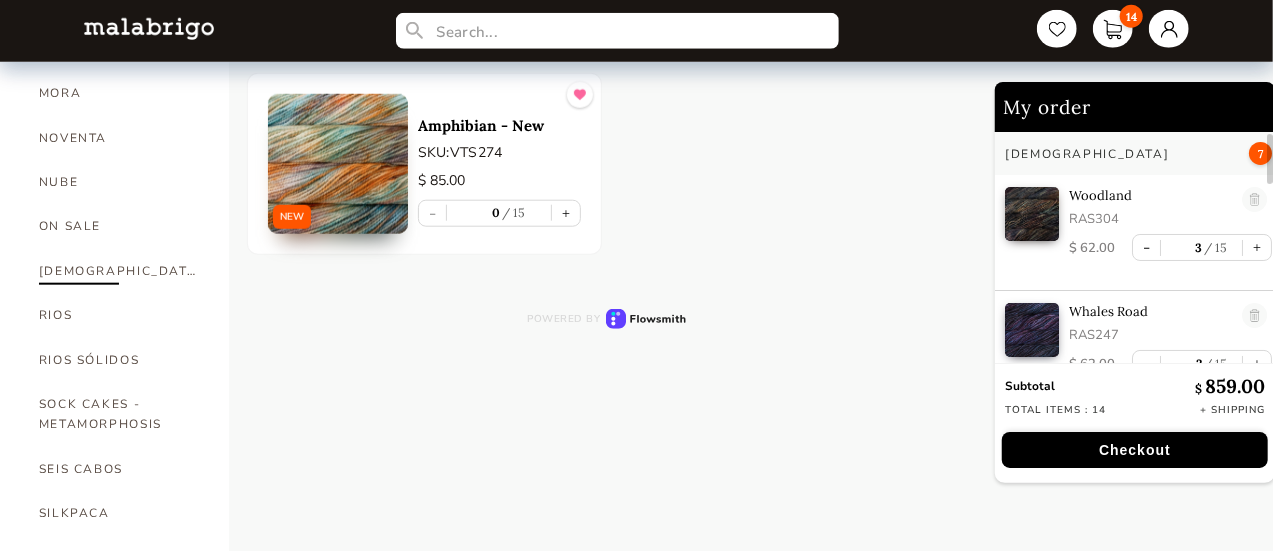 click on "[DEMOGRAPHIC_DATA]" at bounding box center (119, 271) 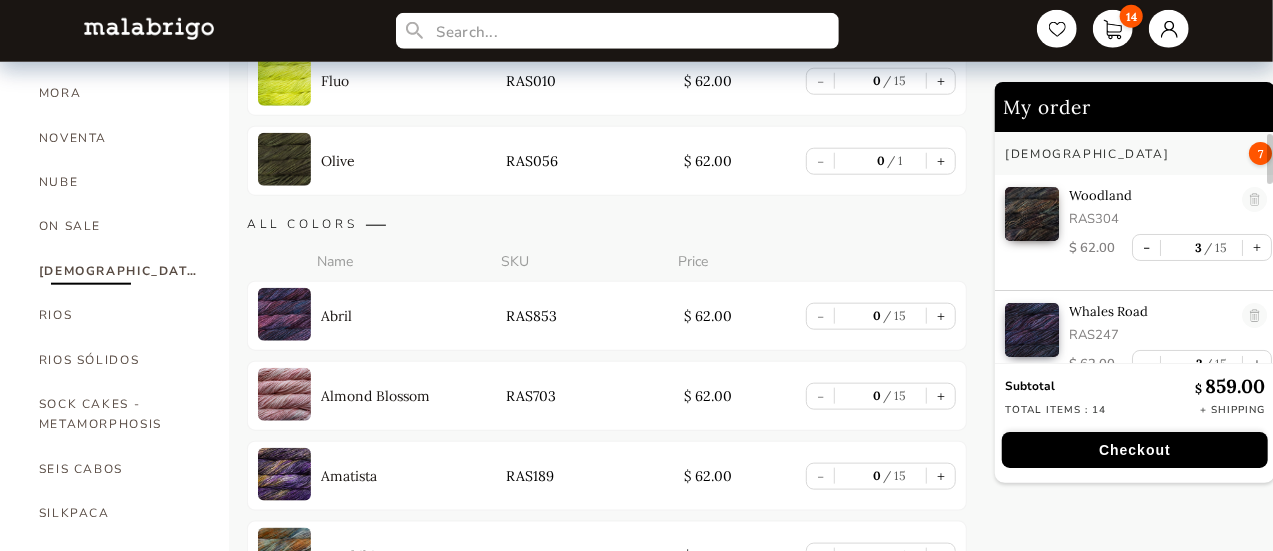 click on "14" at bounding box center [636, 31] 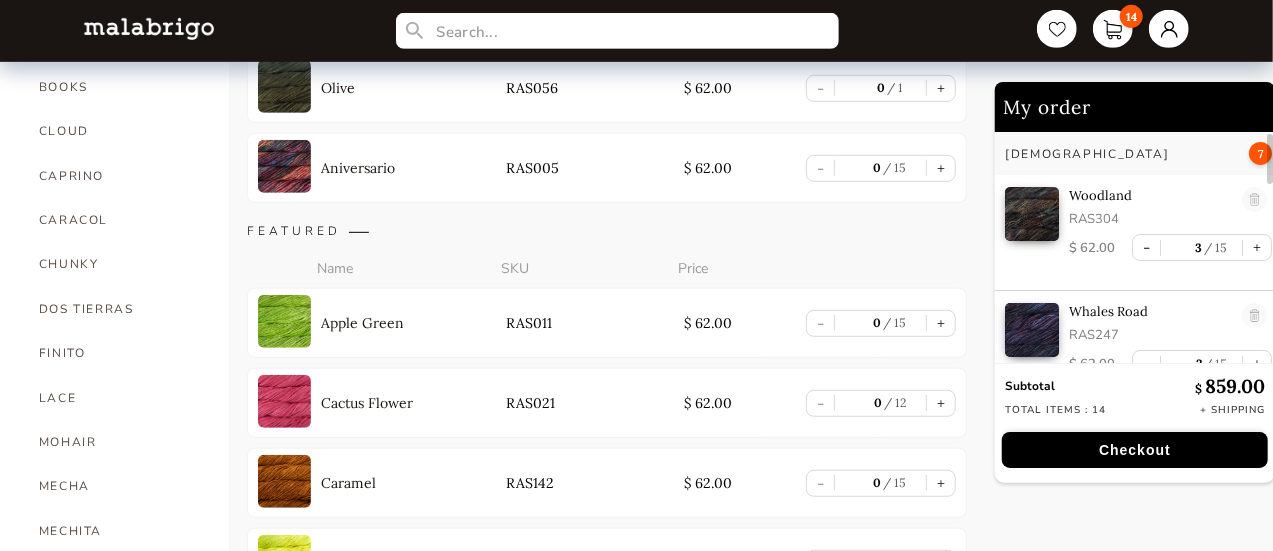 scroll, scrollTop: 0, scrollLeft: 0, axis: both 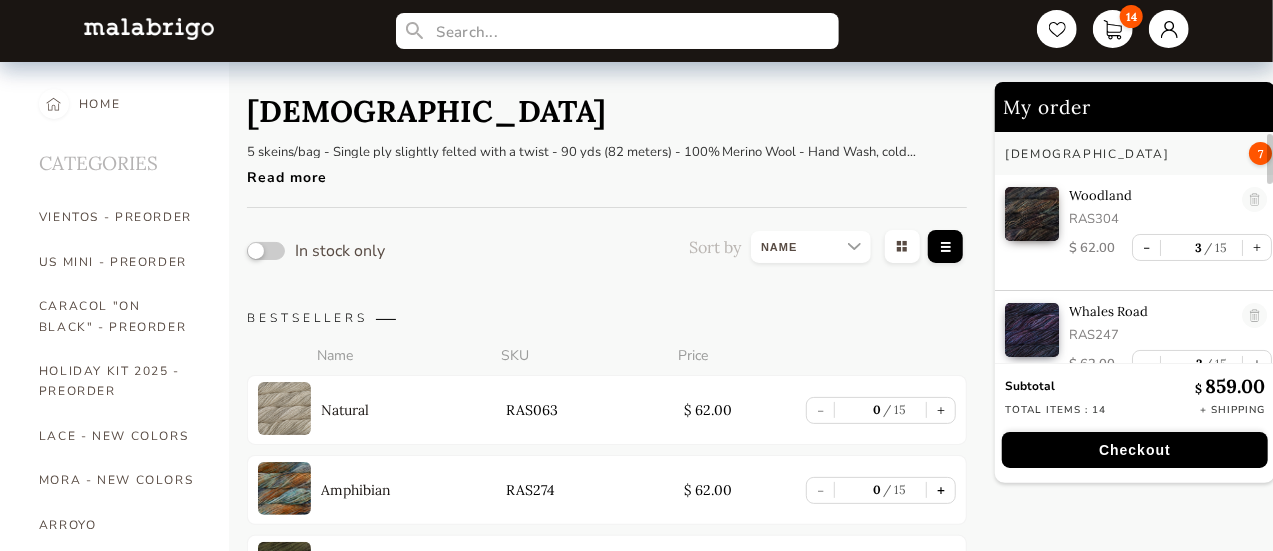 click on "+" at bounding box center [941, 490] 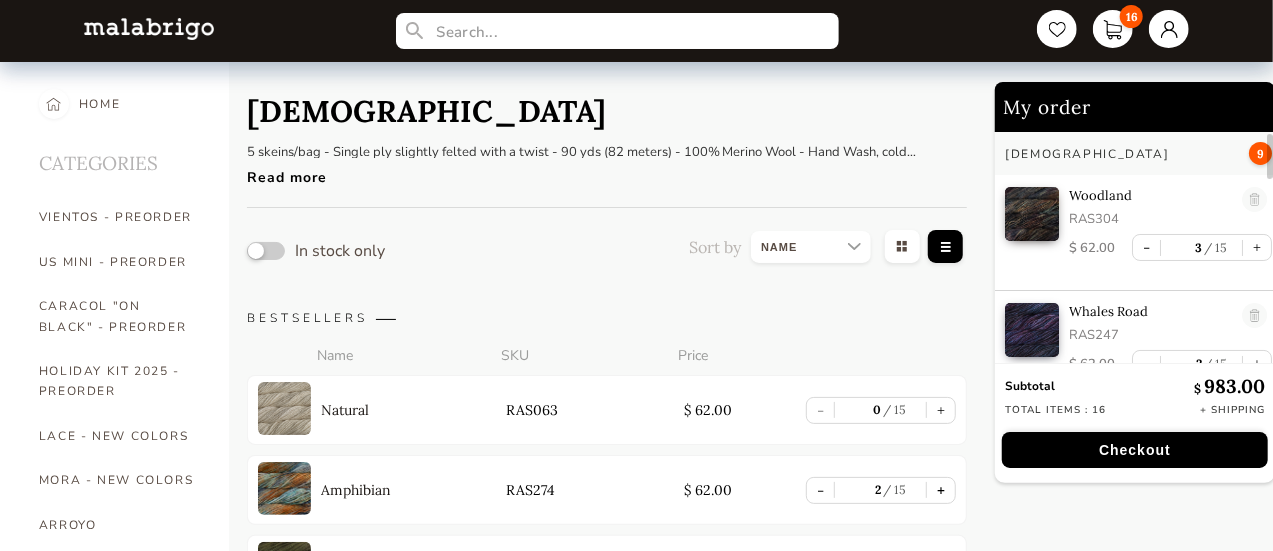 type on "2" 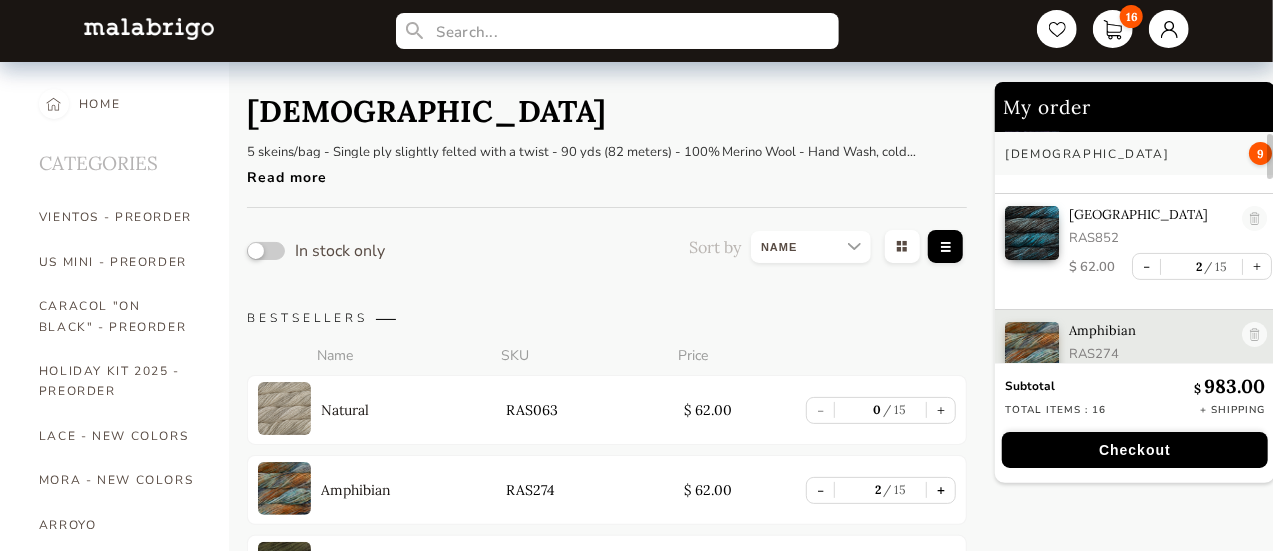 scroll, scrollTop: 6, scrollLeft: 0, axis: vertical 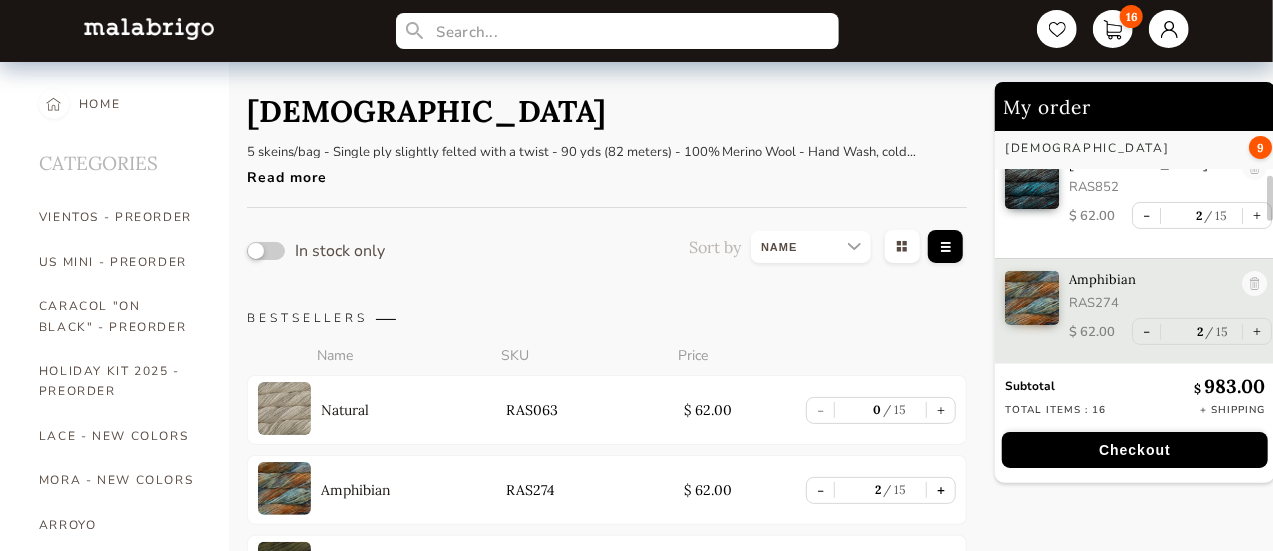 click on "+" at bounding box center (941, 490) 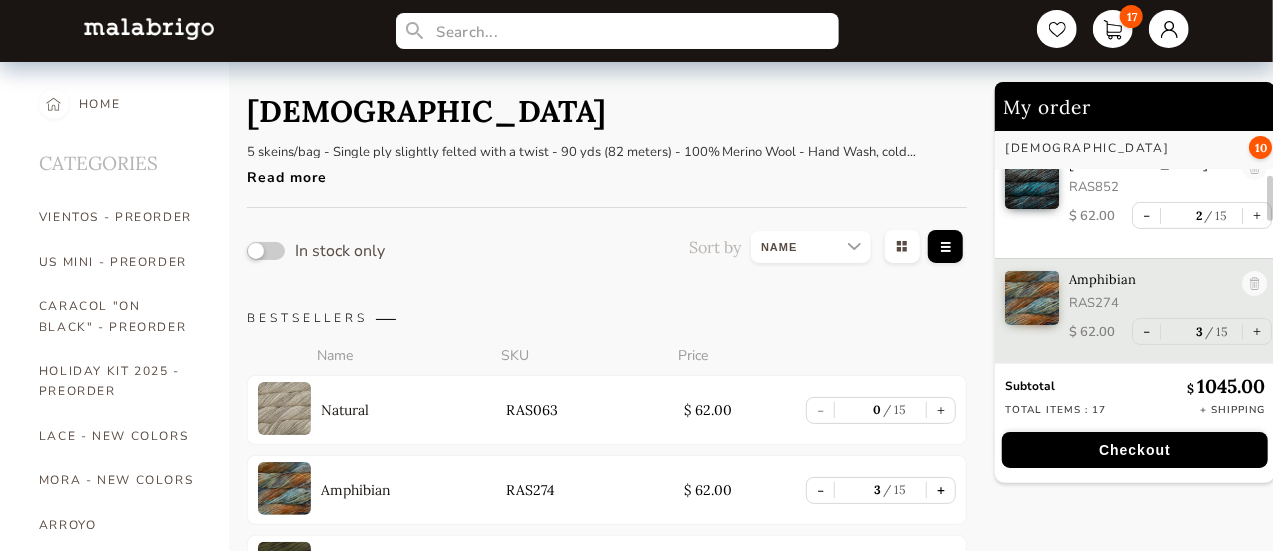 scroll, scrollTop: 268, scrollLeft: 0, axis: vertical 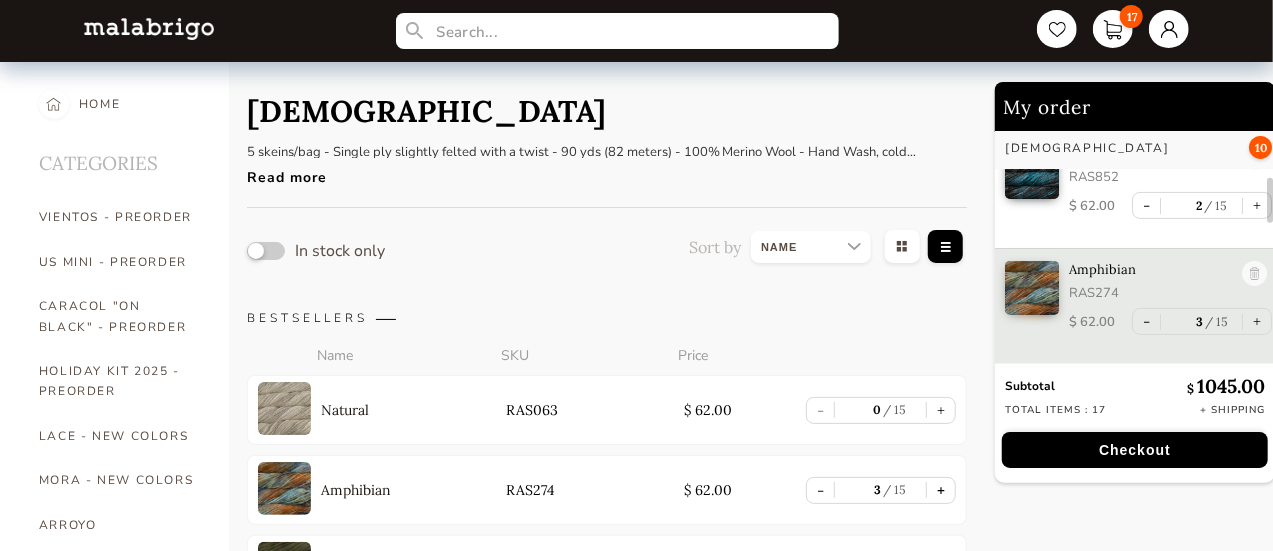 click on "+" at bounding box center [941, 490] 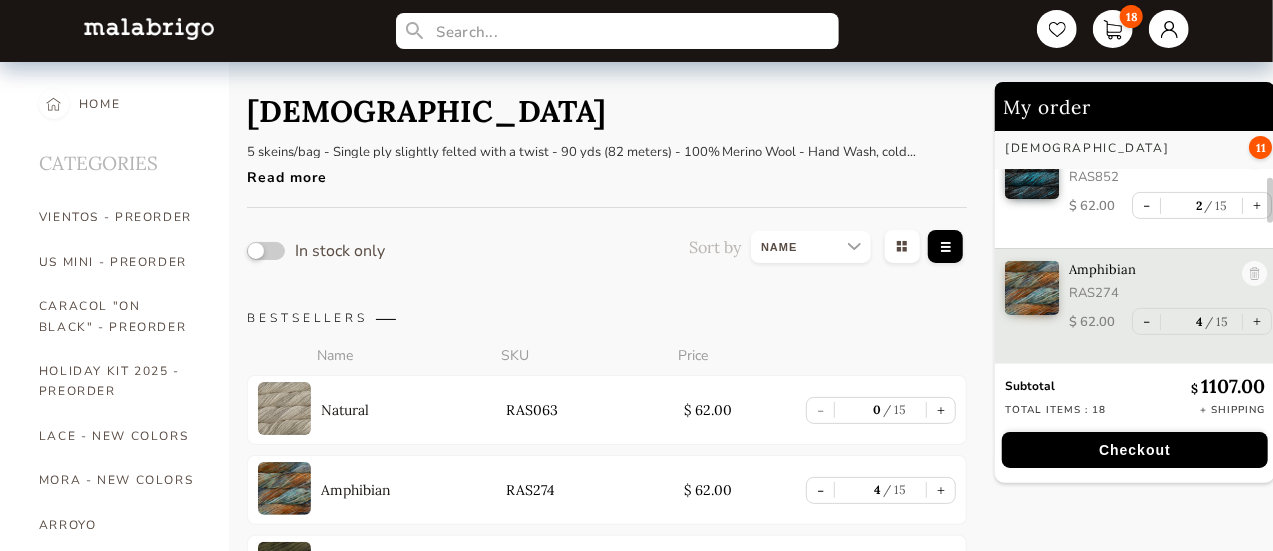 scroll, scrollTop: 139, scrollLeft: 0, axis: vertical 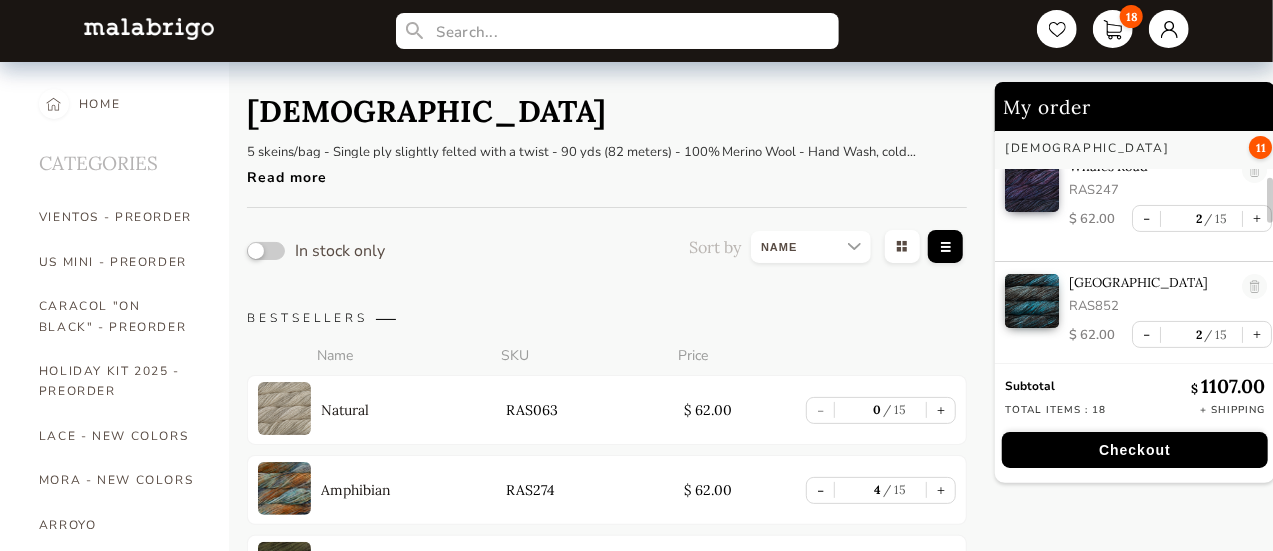 click at bounding box center [1270, 241] 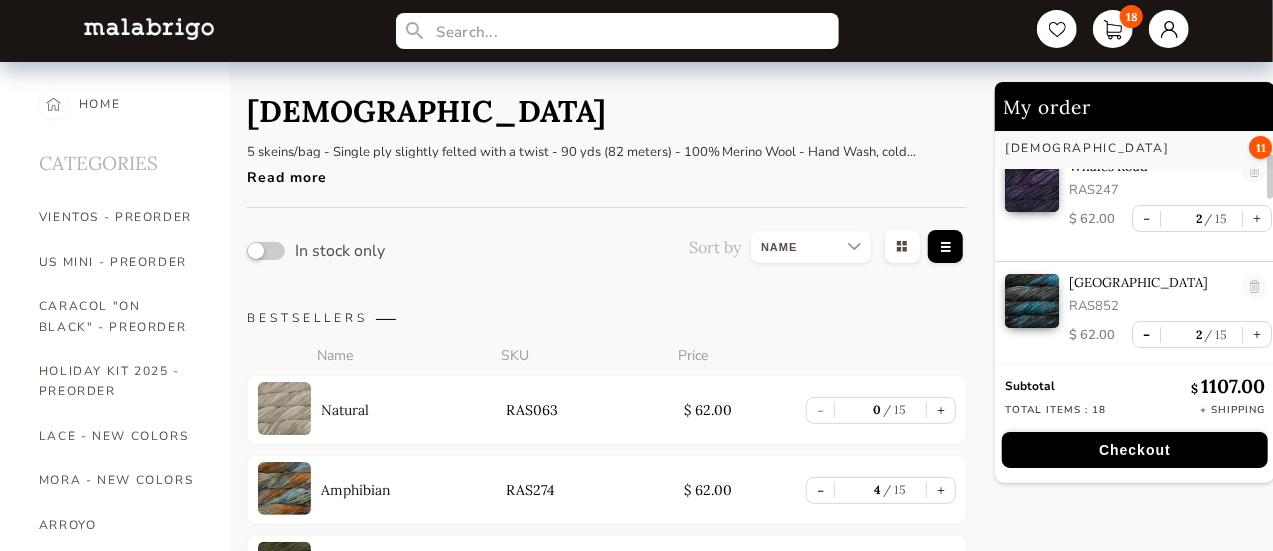 click on "-" at bounding box center (1146, 334) 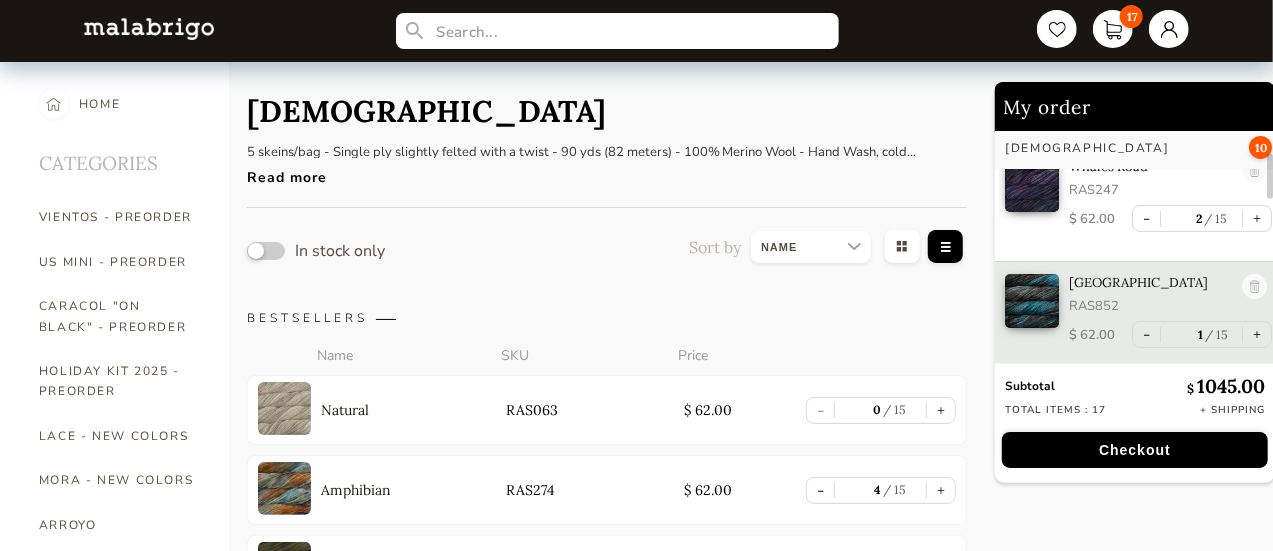 scroll, scrollTop: 482, scrollLeft: 0, axis: vertical 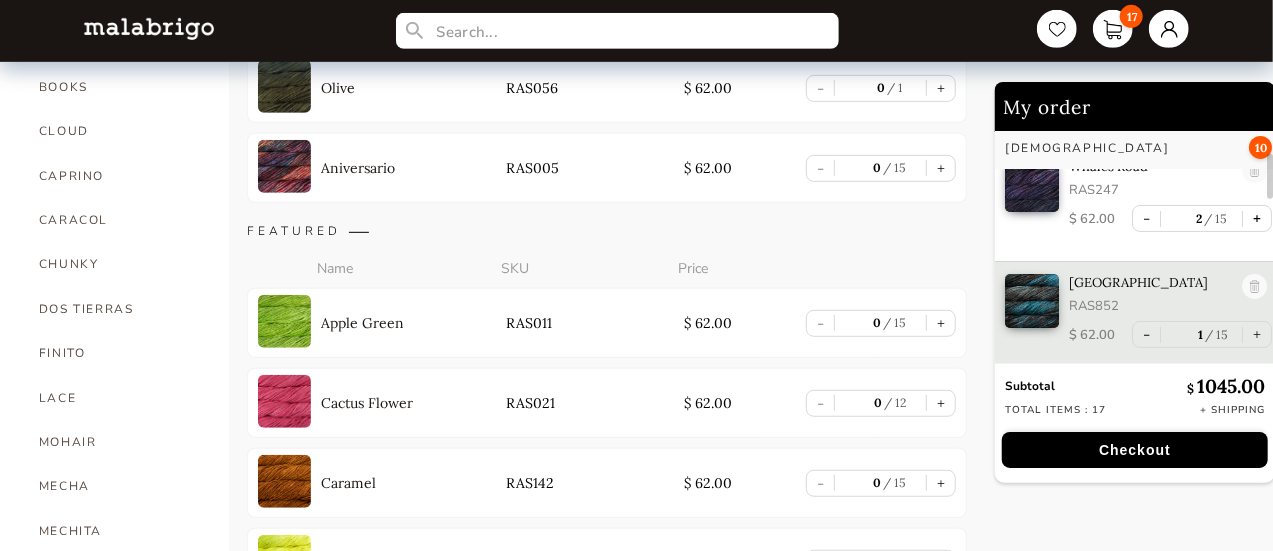 click on "+" at bounding box center (1257, 218) 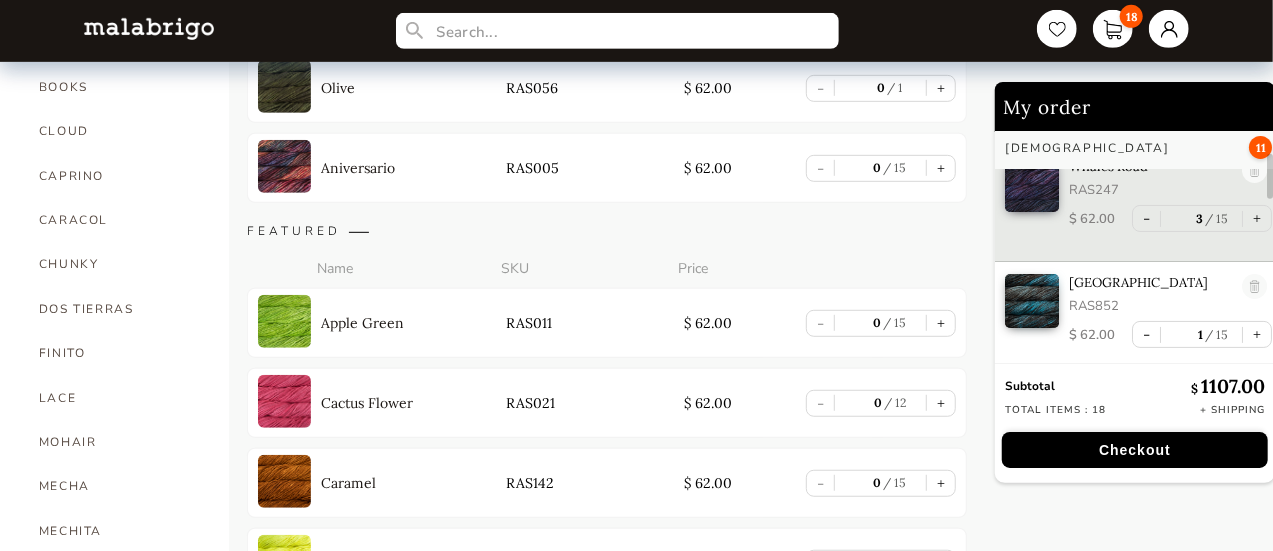 scroll, scrollTop: 964, scrollLeft: 0, axis: vertical 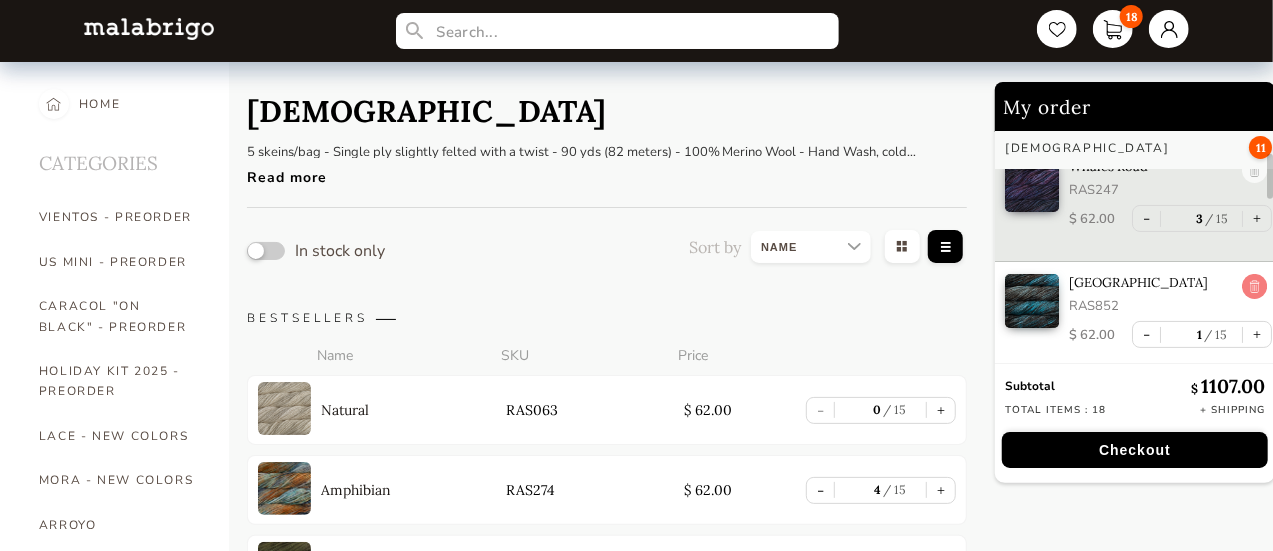 click at bounding box center (1254, 287) 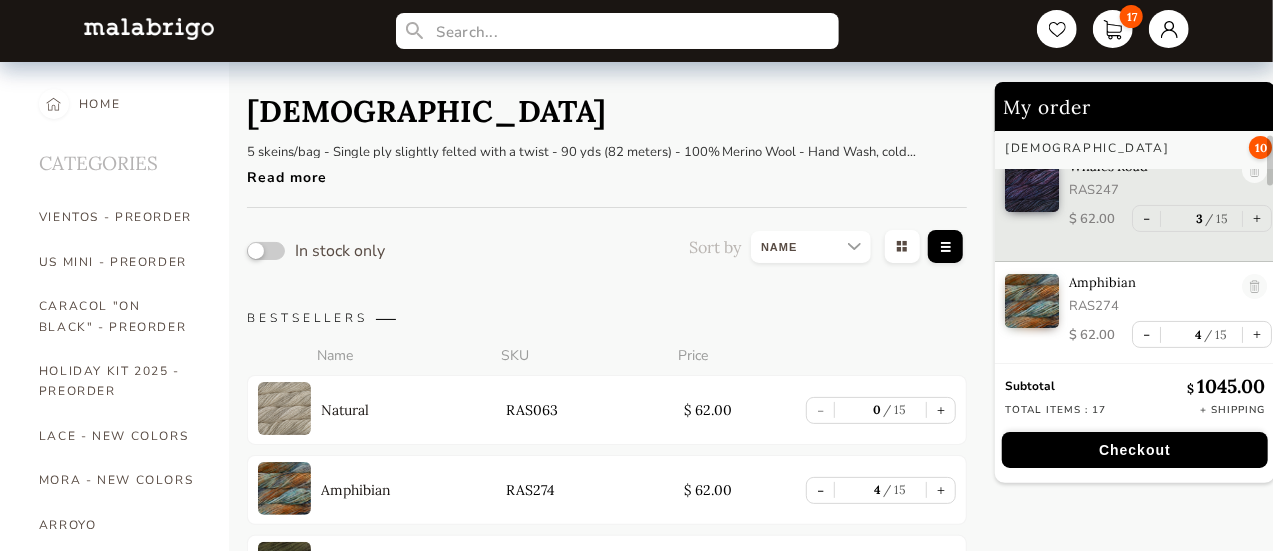 scroll, scrollTop: 0, scrollLeft: 0, axis: both 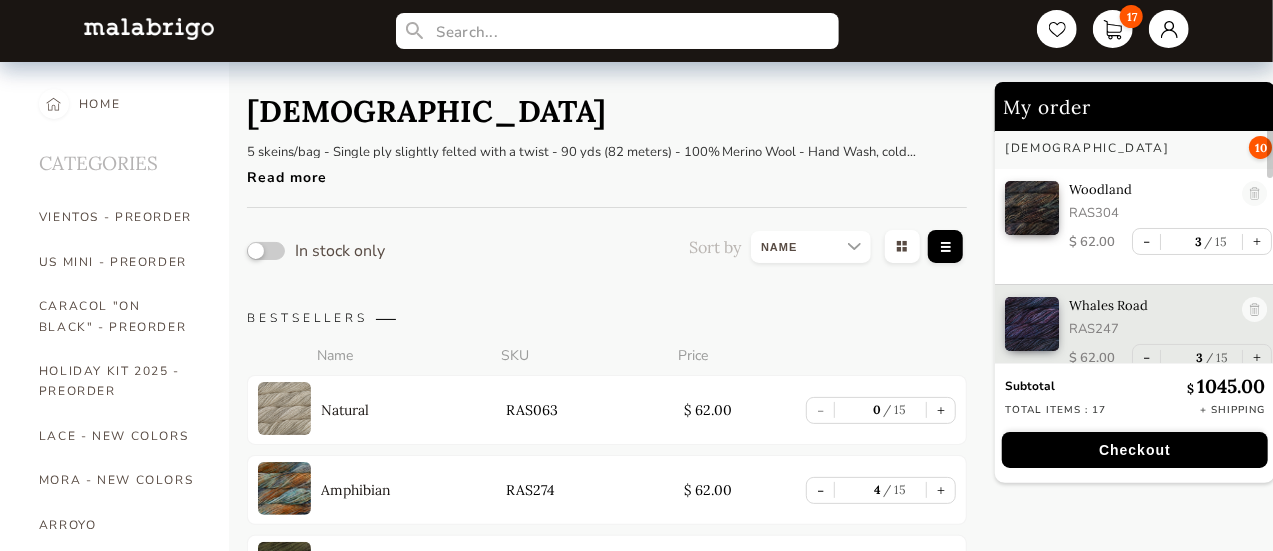 drag, startPoint x: 1270, startPoint y: 175, endPoint x: 1270, endPoint y: 127, distance: 48 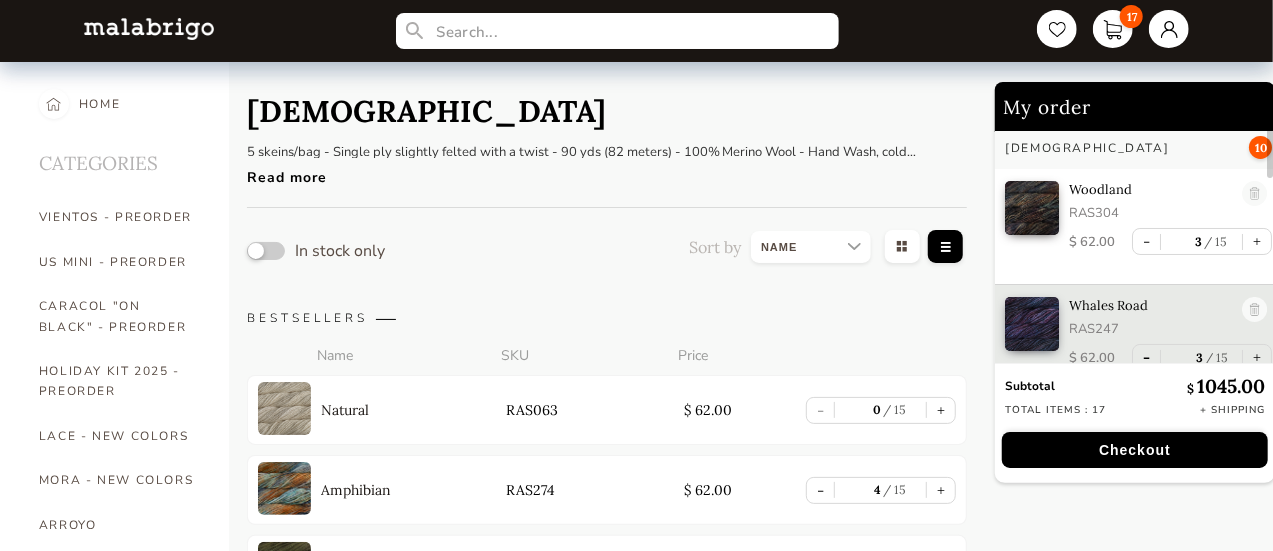 click on "-" at bounding box center (1146, 357) 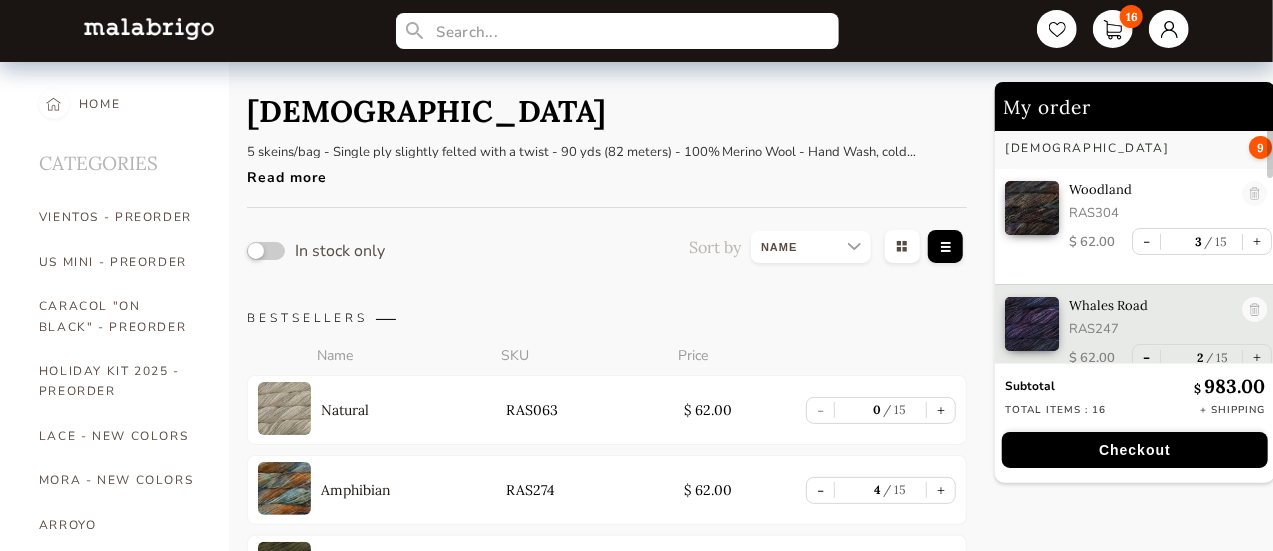 click on "-" at bounding box center (1146, 357) 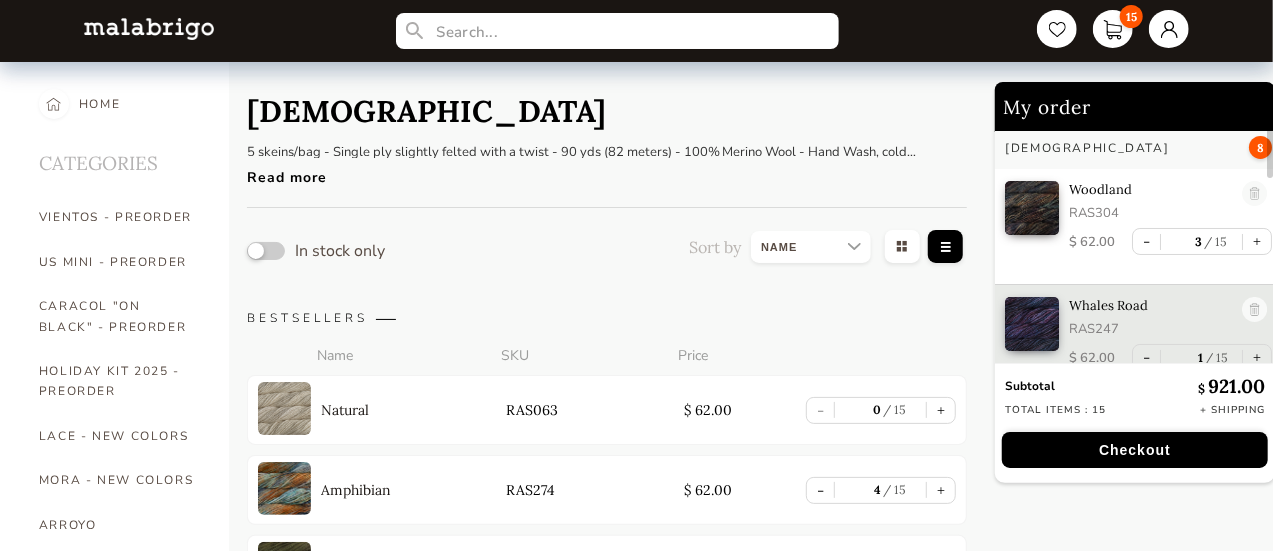 click on "Woodland RAS304" at bounding box center [1170, 204] 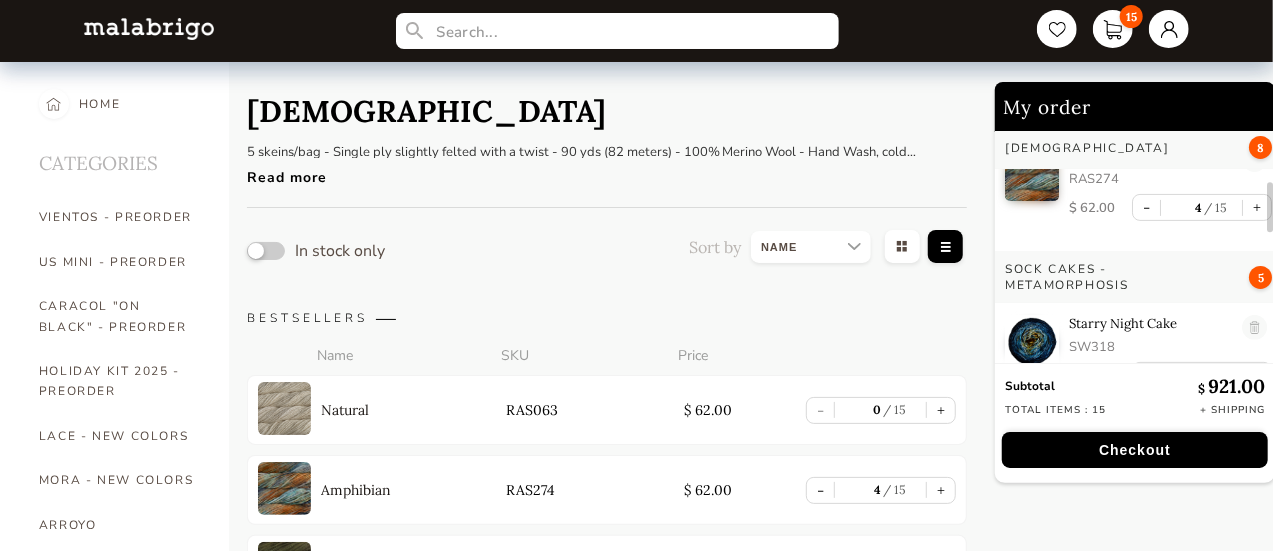 click at bounding box center [1270, 241] 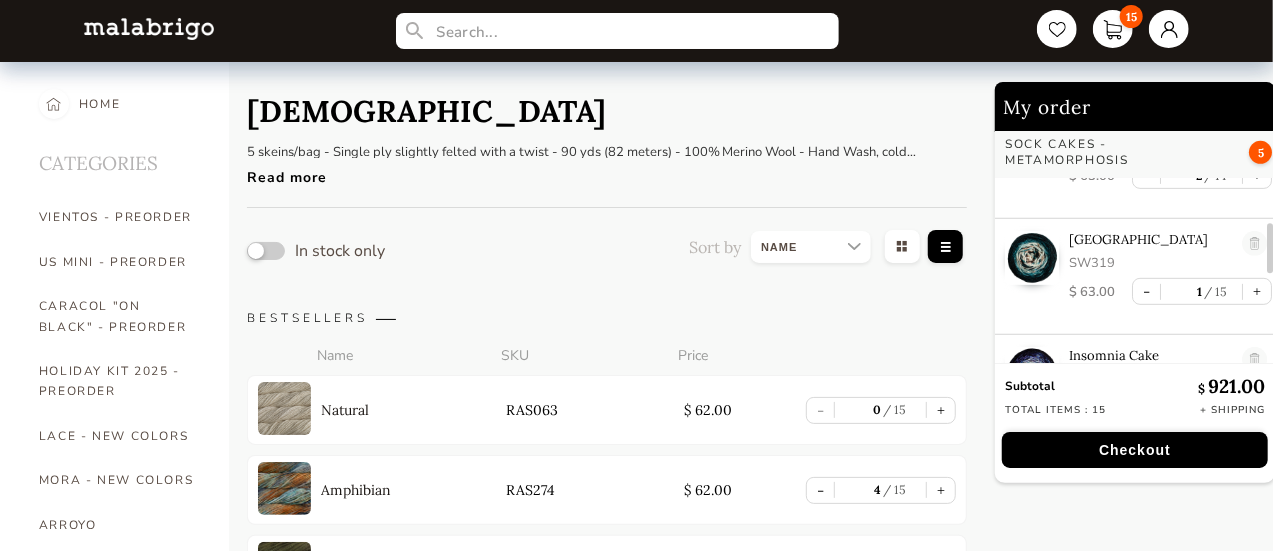 click at bounding box center [1270, 241] 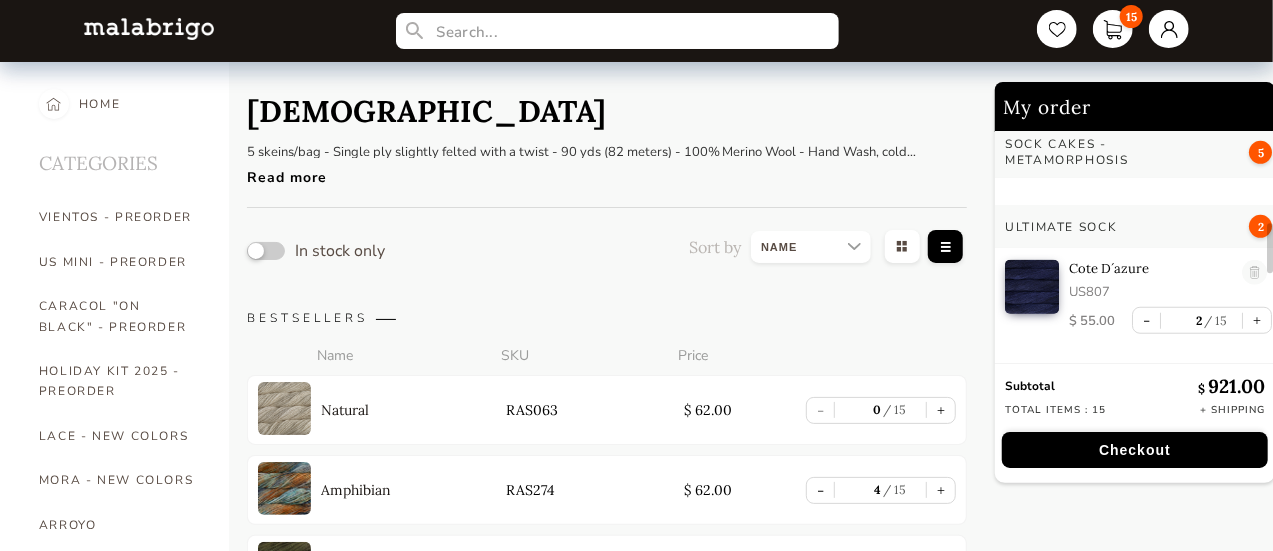 click at bounding box center [1270, 241] 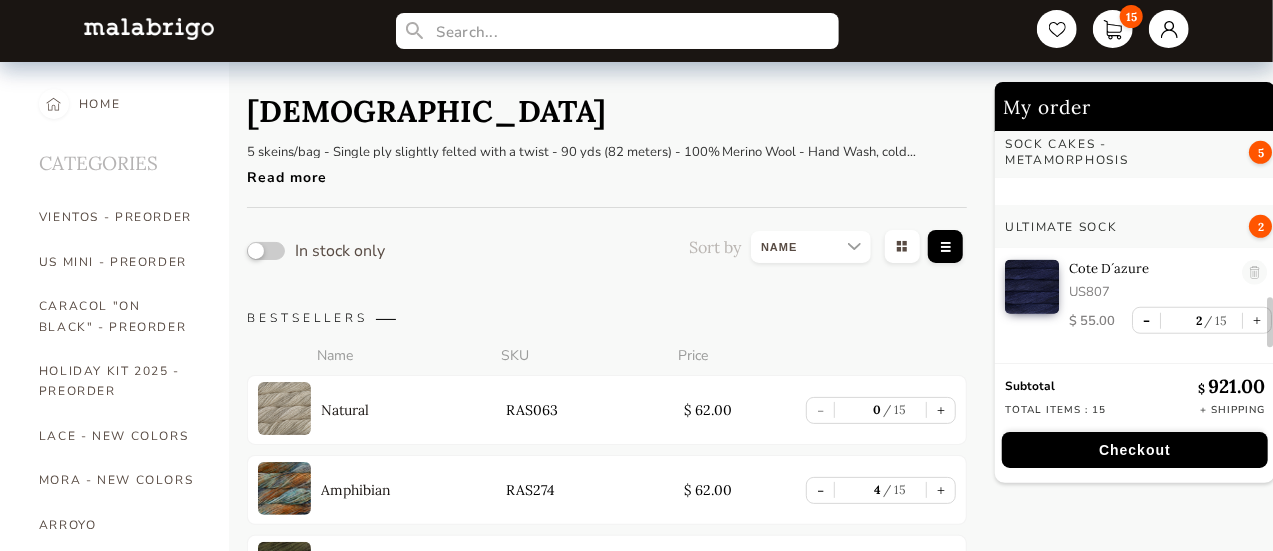 click on "-" at bounding box center [1146, 320] 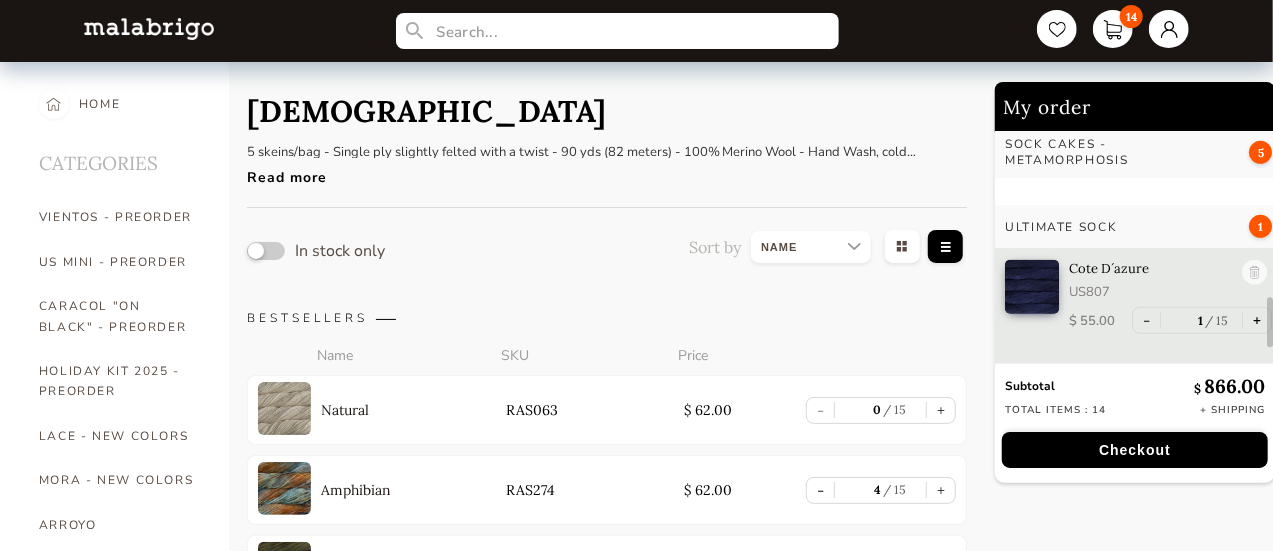 click on "+" at bounding box center [1257, 320] 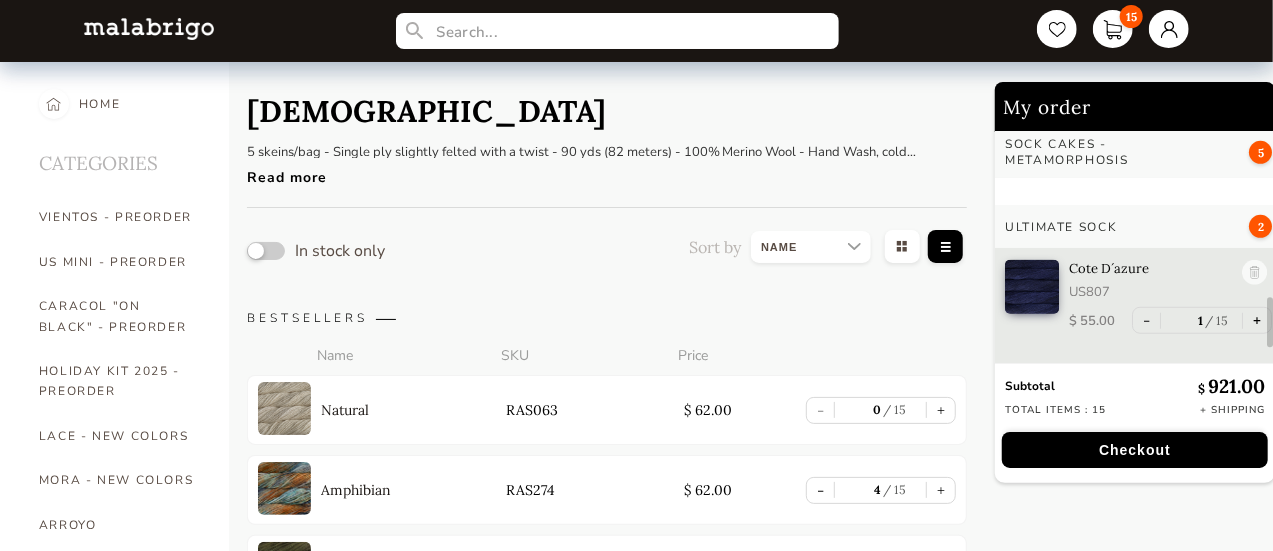 type on "2" 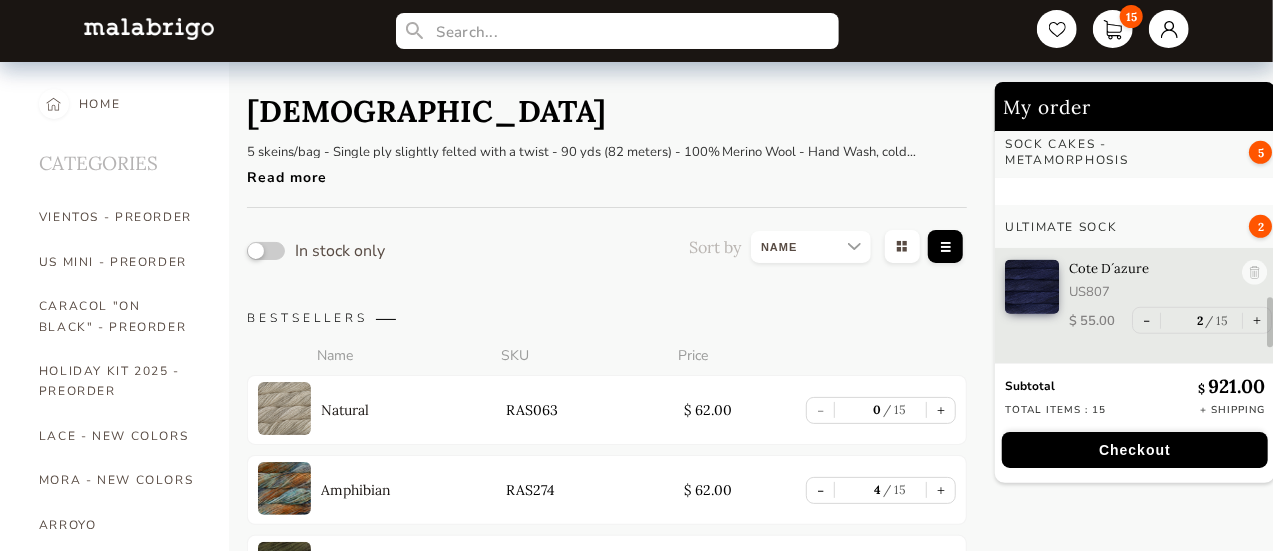 scroll, scrollTop: 550, scrollLeft: 0, axis: vertical 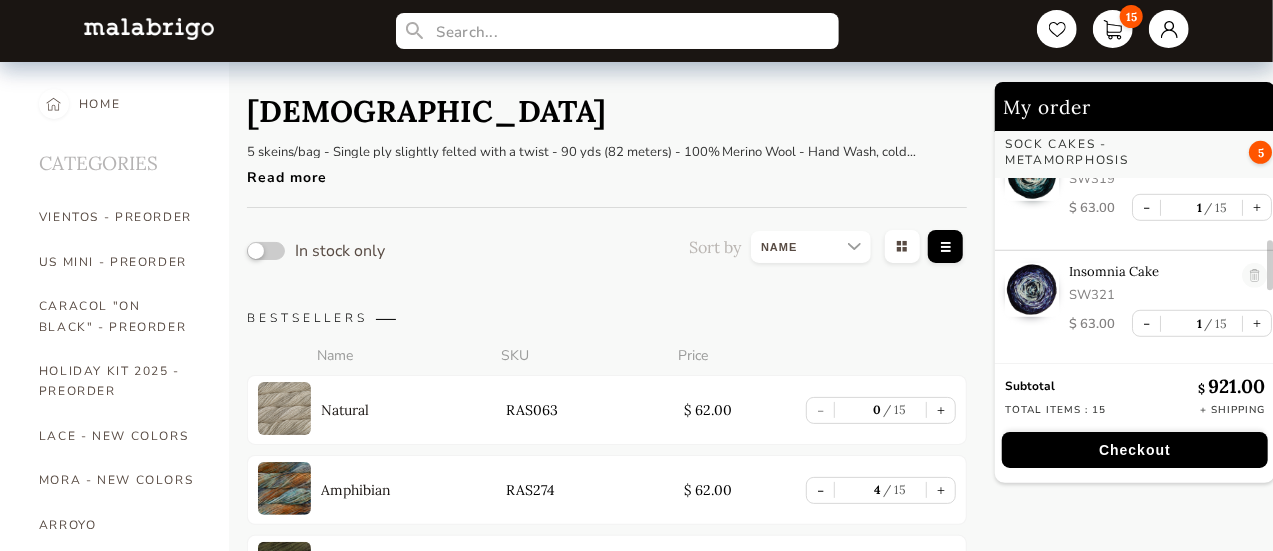 click at bounding box center (1270, 241) 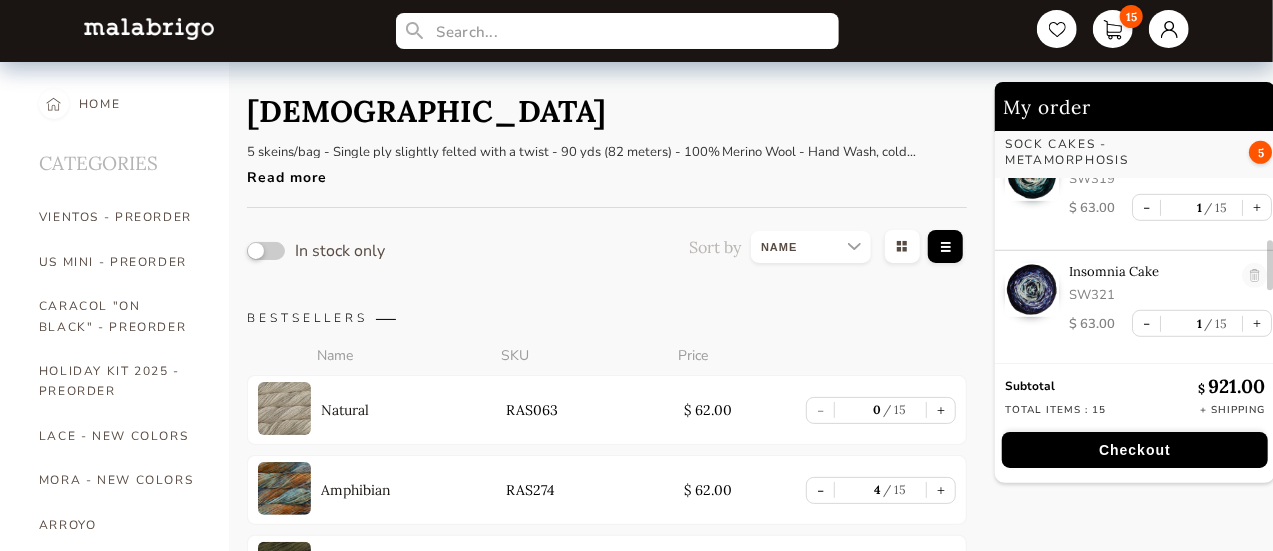 scroll, scrollTop: 187, scrollLeft: 0, axis: vertical 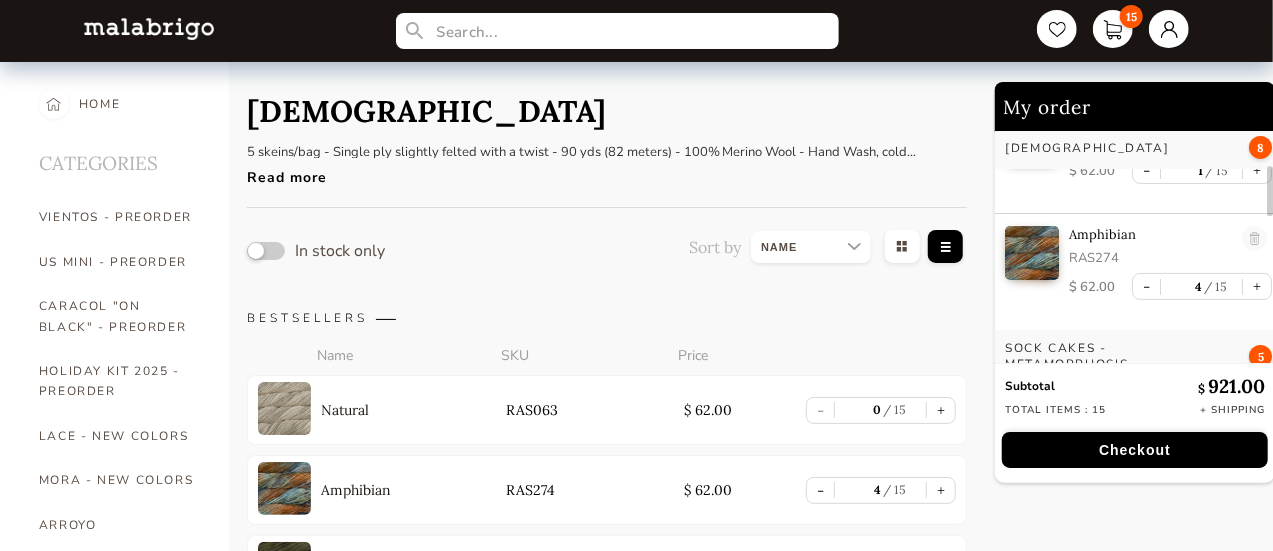 click at bounding box center (1270, 241) 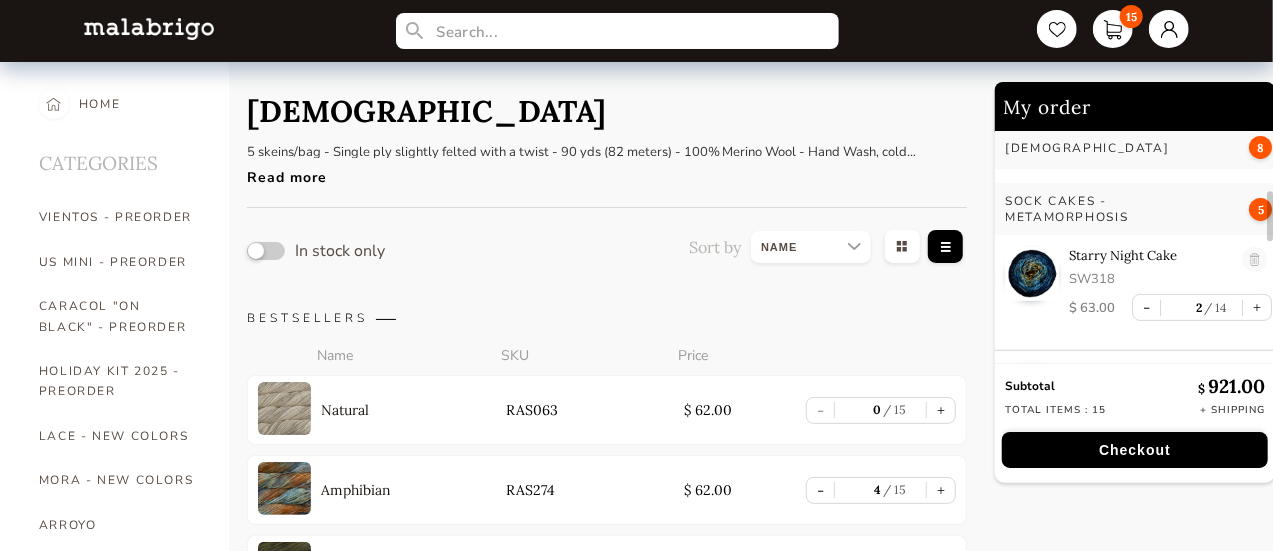 scroll, scrollTop: 339, scrollLeft: 0, axis: vertical 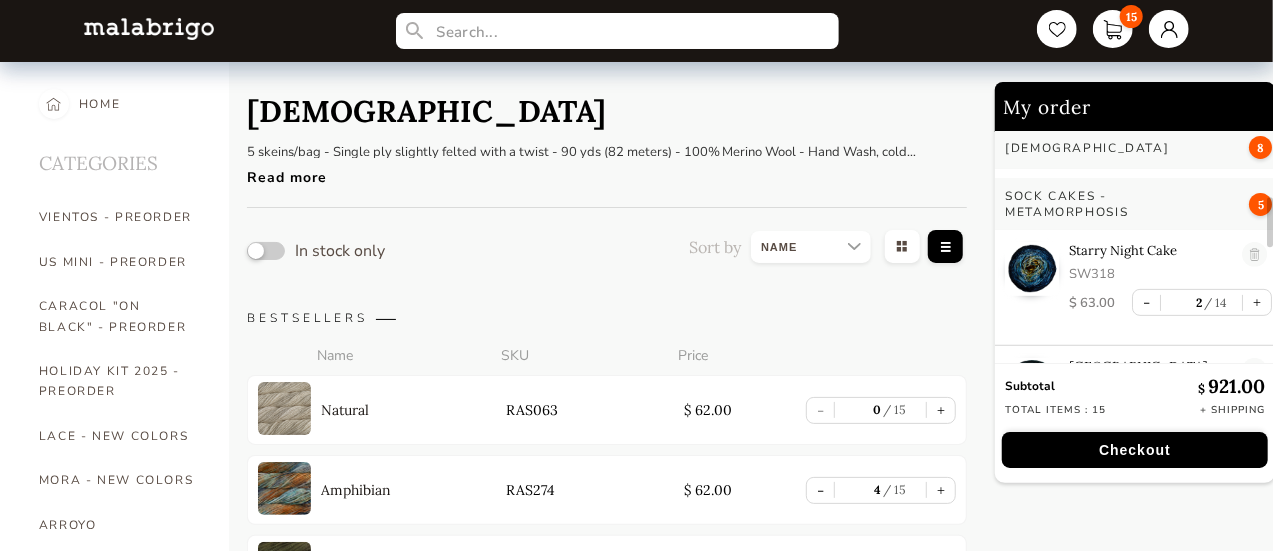 drag, startPoint x: 1270, startPoint y: 173, endPoint x: 1270, endPoint y: 204, distance: 31 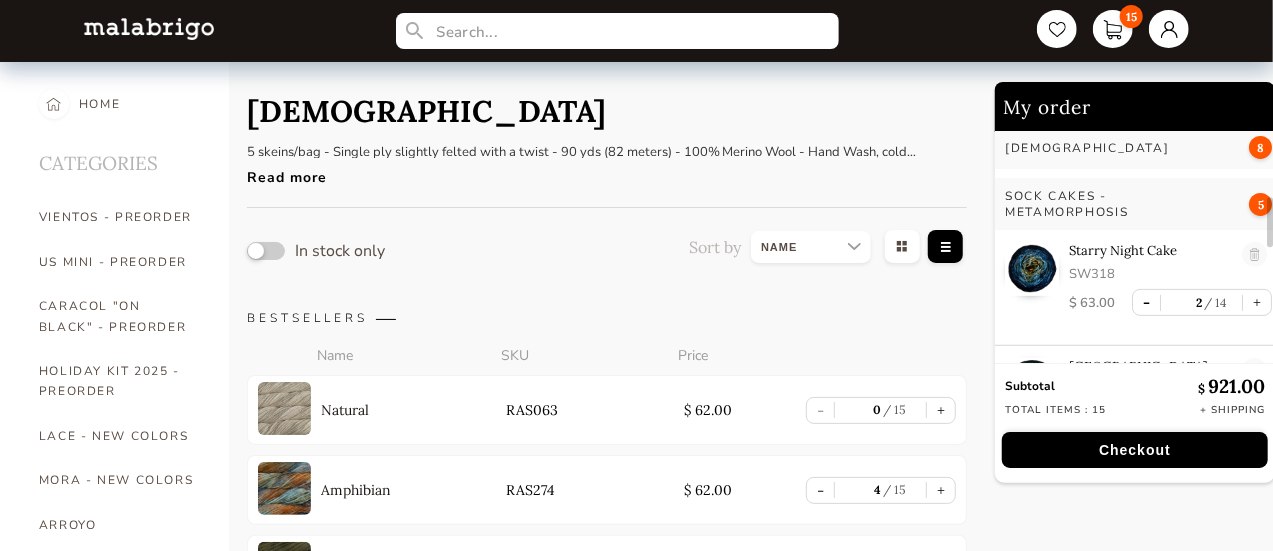 click on "-" at bounding box center [1146, 302] 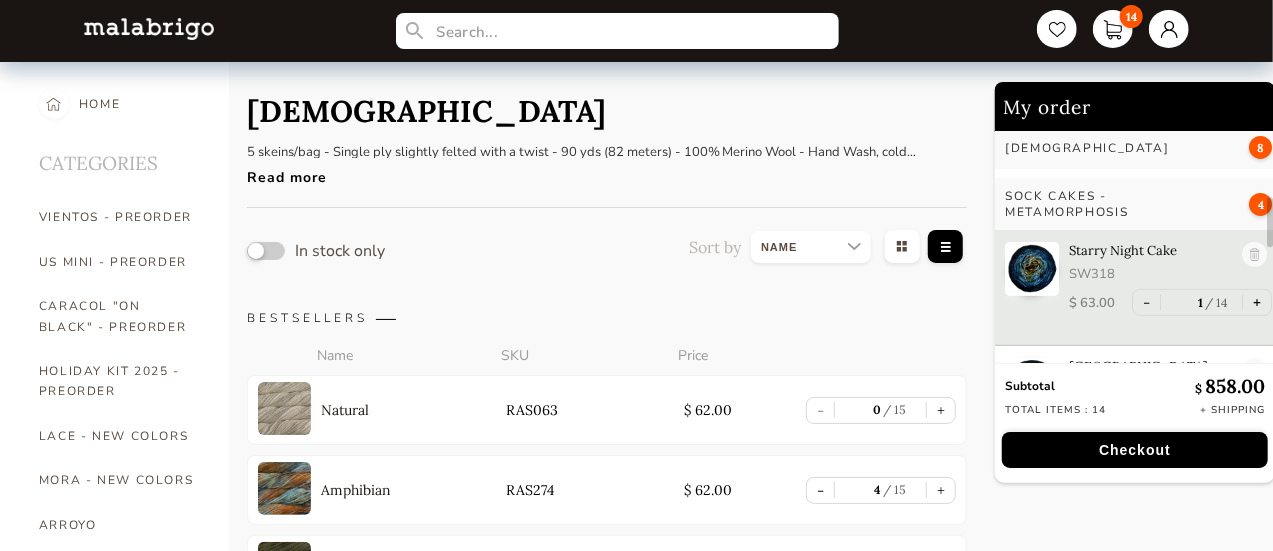 click on "+" at bounding box center [1257, 302] 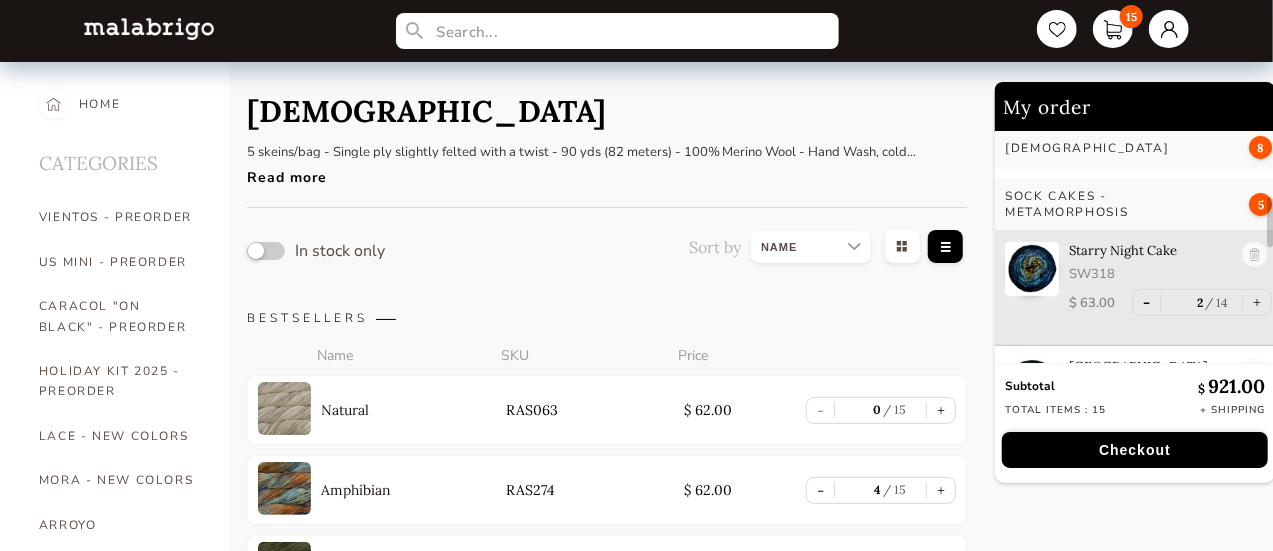 click on "-" at bounding box center (1146, 302) 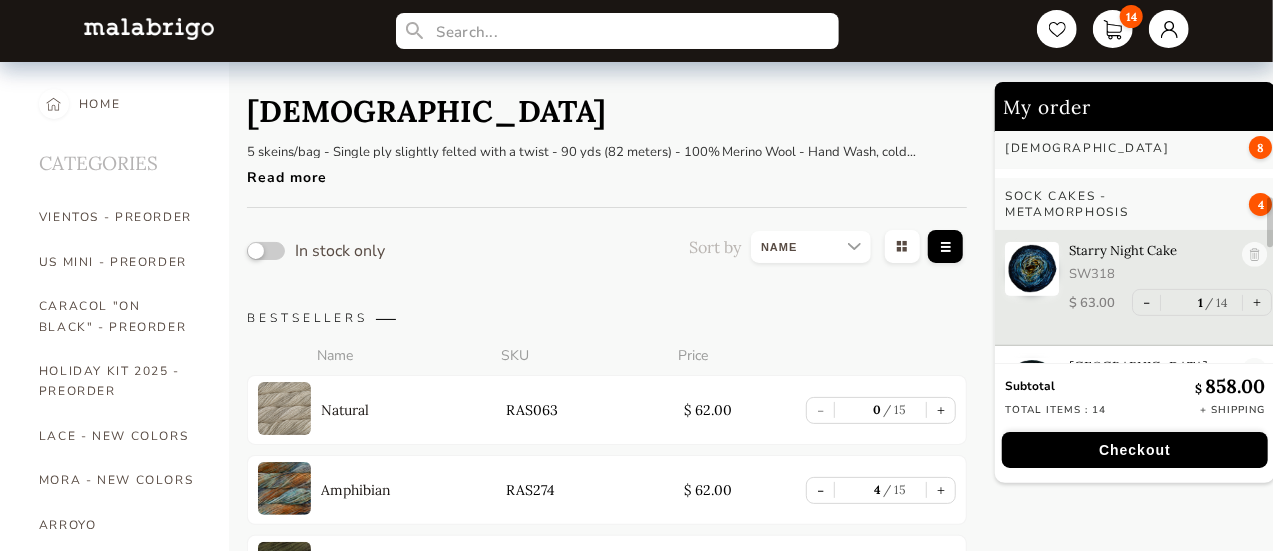 scroll, scrollTop: 482, scrollLeft: 0, axis: vertical 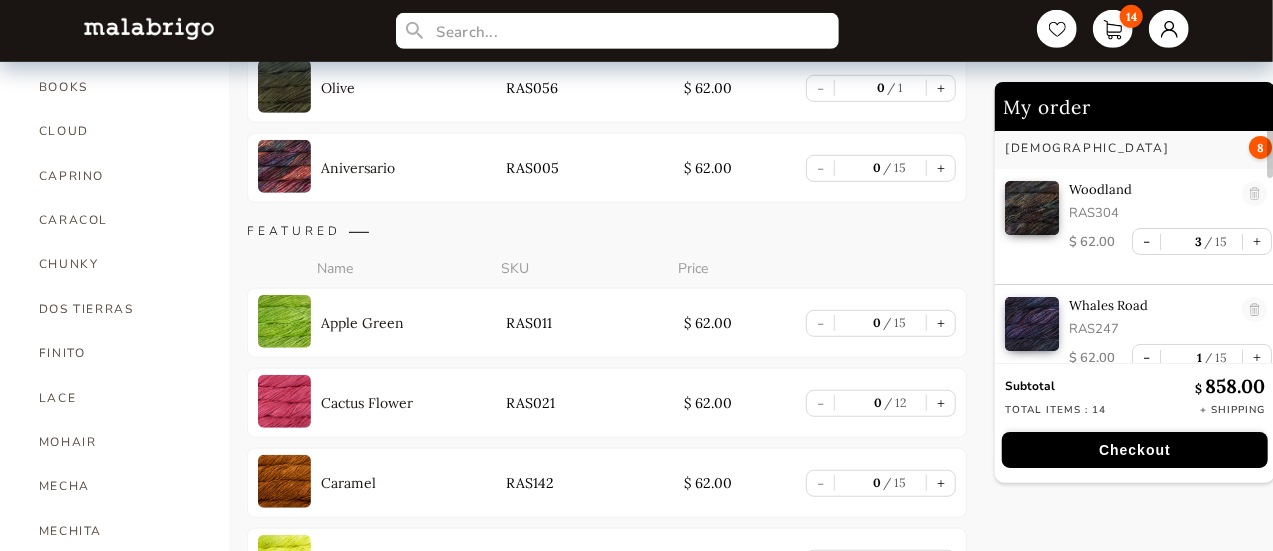 drag, startPoint x: 1271, startPoint y: 203, endPoint x: 1274, endPoint y: 160, distance: 43.104523 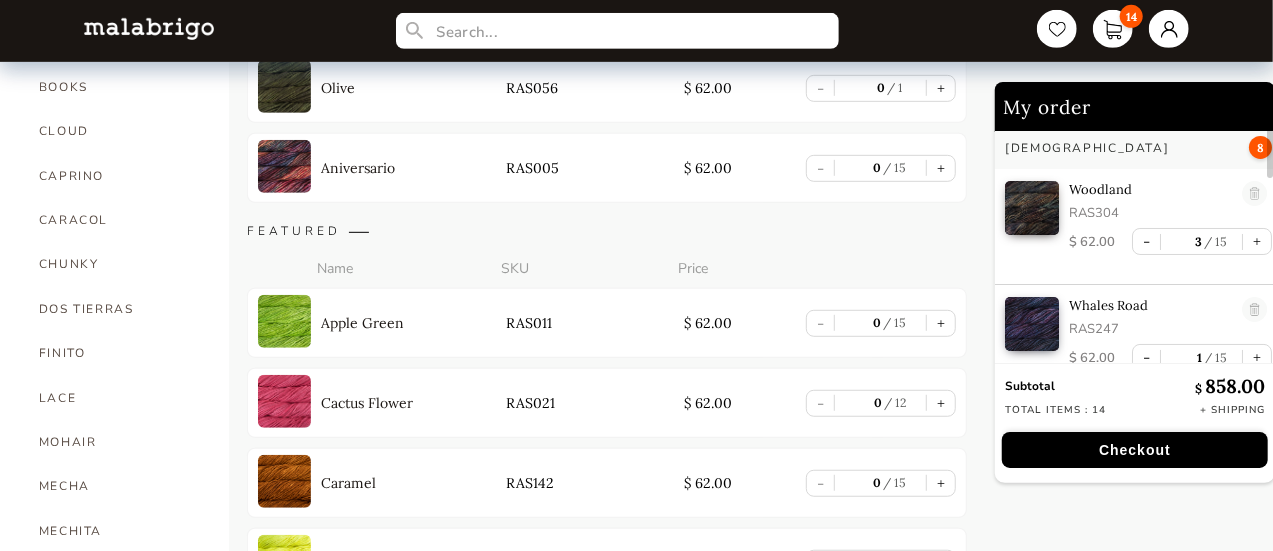 click on "14 HOME CATEGORIES VIENTOS - PREORDER US MINI - PREORDER CARACOL "ON BLACK" - PREORDER HOLIDAY KIT 2025 - PREORDER LACE - NEW COLORS [PERSON_NAME] - NEW COLORS [PERSON_NAME] BOOKS CLOUD [PERSON_NAME] CARACOL CHUNKY DOS TIERRAS FINITO LACE MOHAIR MECHA [PERSON_NAME] NOVENTA NUBE ON SALE RASTA [PERSON_NAME] SÓLIDOS SOCK CAKES - METAMORPHOSIS SEIS CABOS SILKPACA SILKY MERINO SOCK SUSURRO TOTES ULTIMATE SOCK VERANO WASHTED WORSTED Rasta 5 skeins/bag - Single ply slightly felted with a twist - 90 yds (82 meters) - 100% Merino Wool - Hand Wash, cold water, dry flat Read more In stock only Sort by Grid view Table view BESTSELLERS Name SKU Price Natural RAS063 $   62.00 - 0 15 + Amphibian RAS274 $   62.00 - 4 15 + Olive RAS056 $   62.00 - 0 1 + Aniversario RAS005 $   62.00 - 0 15 + FEATURED Name SKU Price Apple Green RAS011 $   62.00 - 0 15 + Cactus Flower RAS021 $   62.00 - 0 12 + Caramel RAS142 $   62.00 - 0 15 + Fluo RAS010 $   62.00 - 0 15 + Olive RAS056 $   62.00 - 0 1 + ALL COLORS Name SKU Price Abril RAS853 $   62.00 - 0 15 + RAS703 $" at bounding box center (636, 4164) 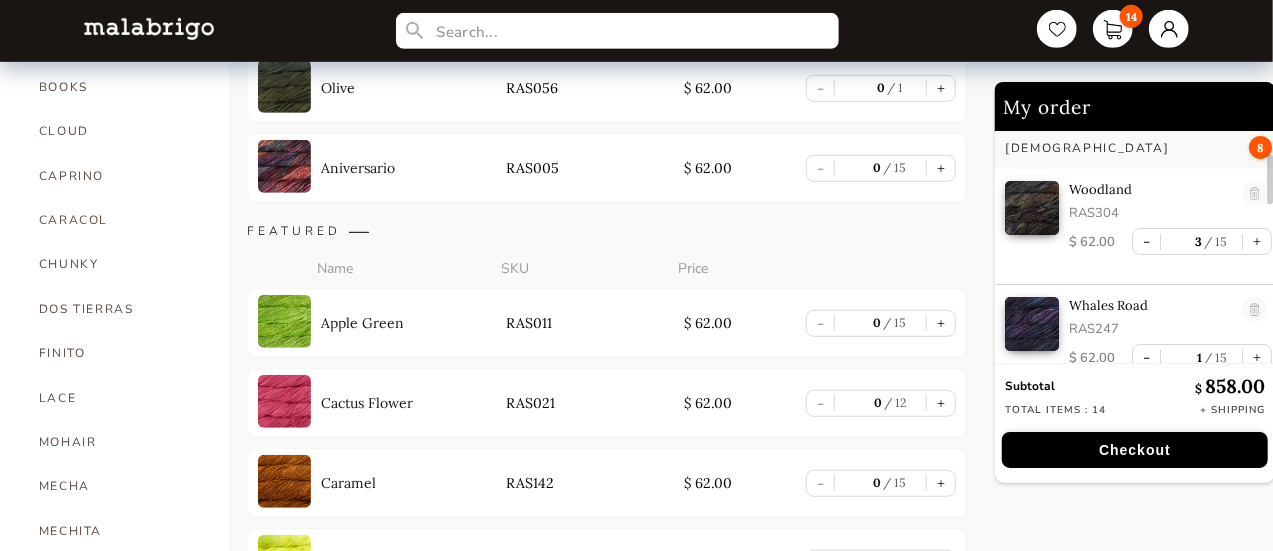 scroll, scrollTop: 128, scrollLeft: 0, axis: vertical 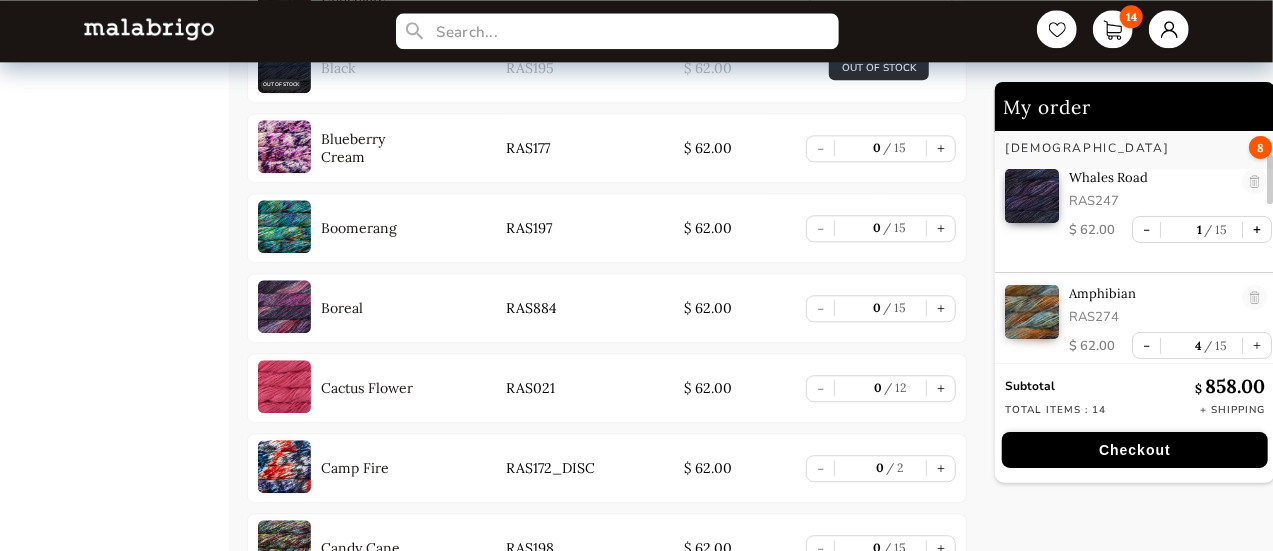 click on "+" at bounding box center [1257, 229] 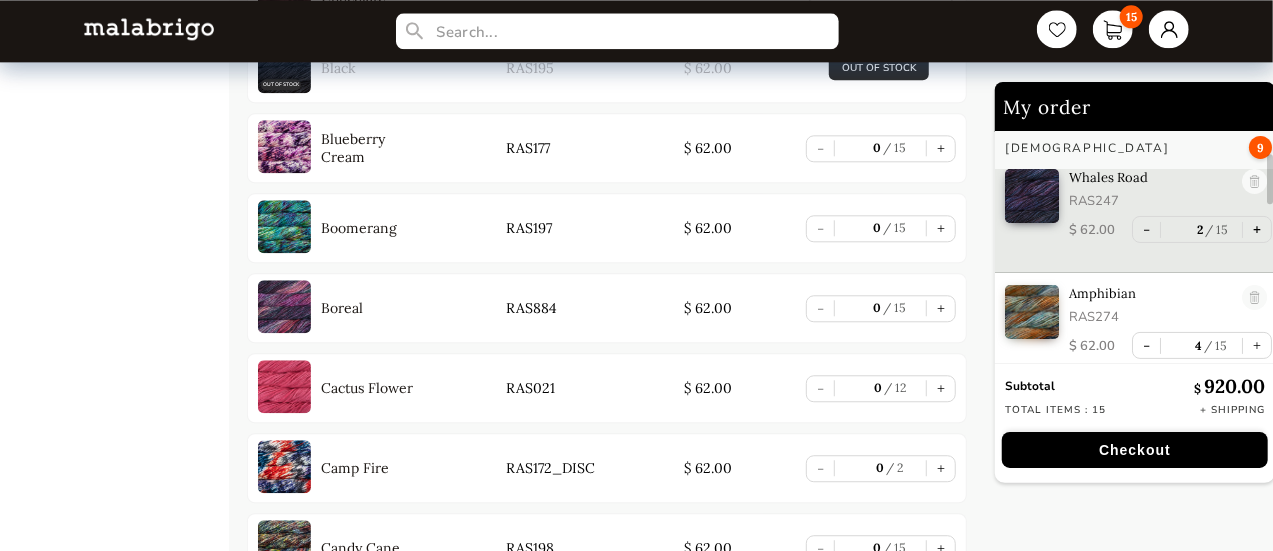 click on "+" at bounding box center [1257, 229] 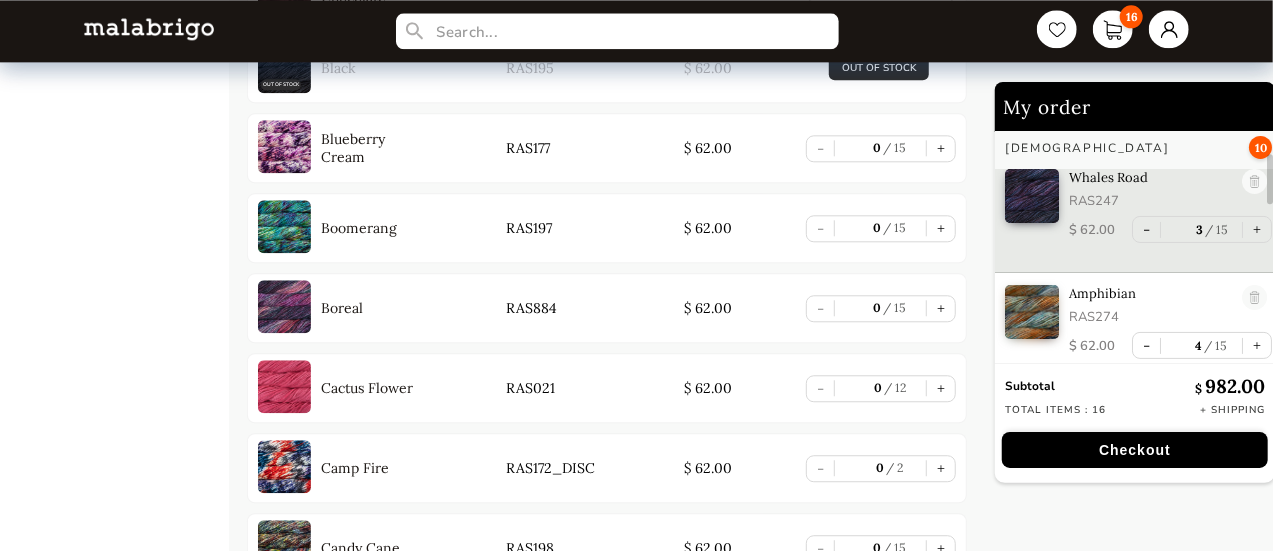 click at bounding box center [1135, 352] 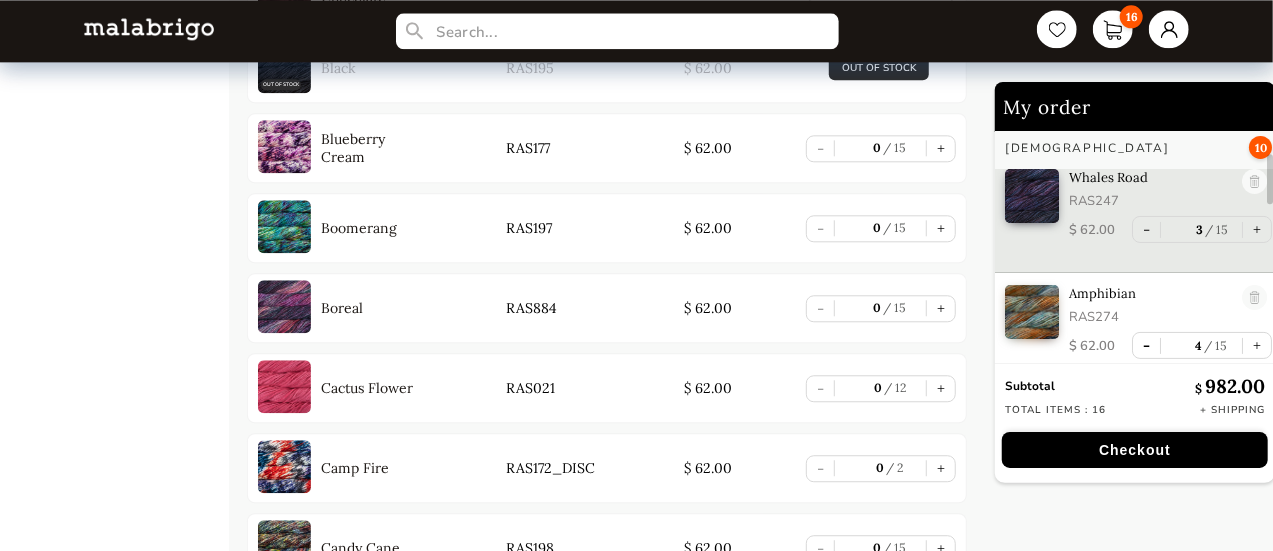 click on "-" at bounding box center [1146, 345] 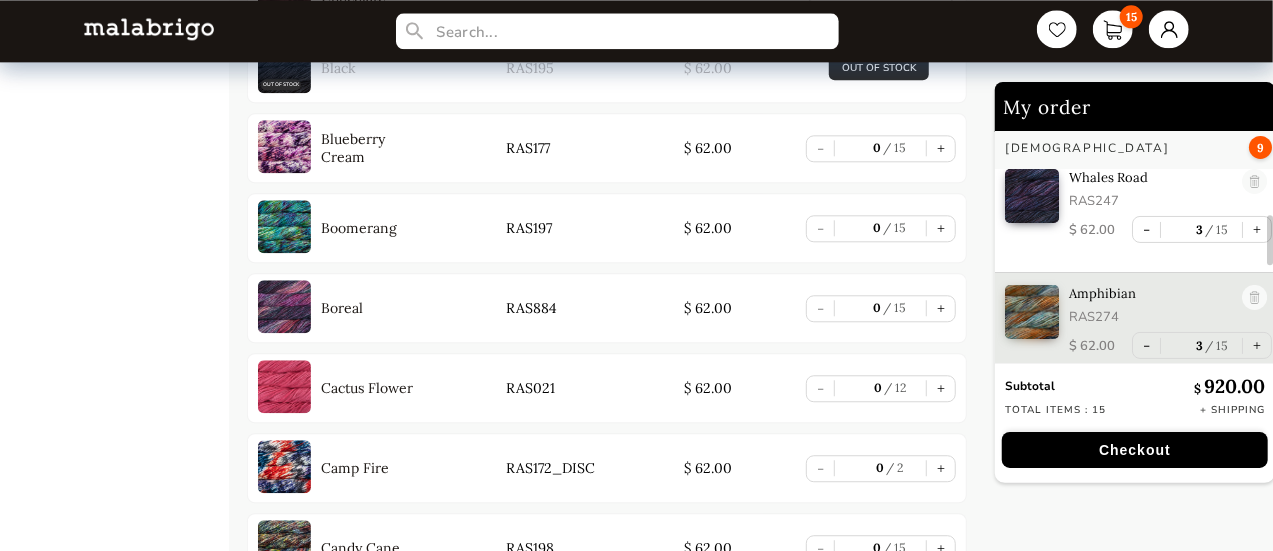 scroll, scrollTop: 427, scrollLeft: 0, axis: vertical 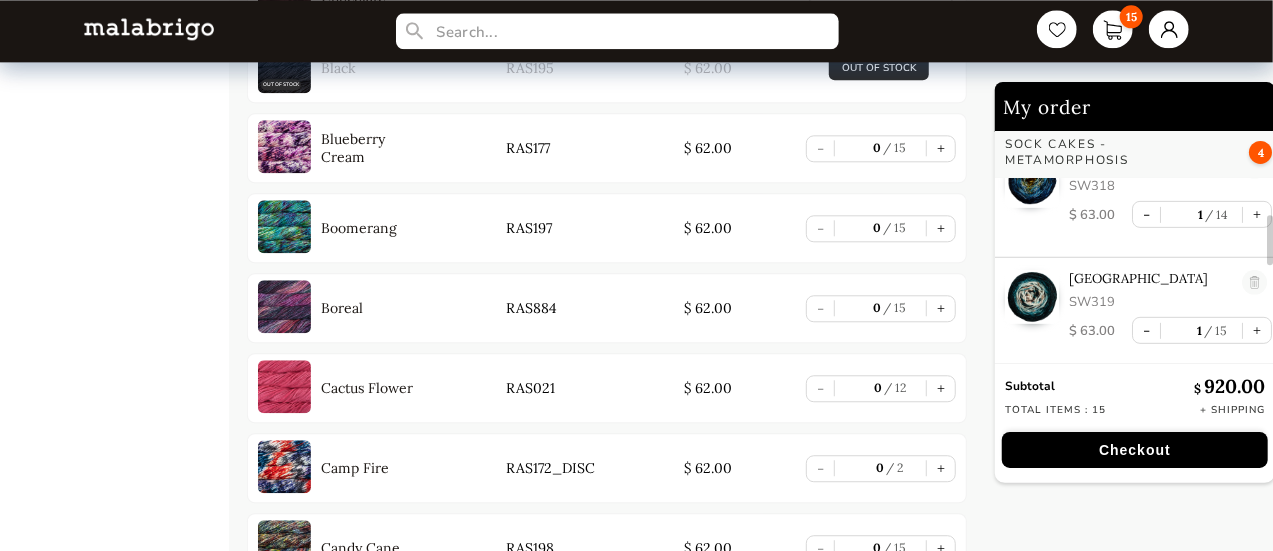 click at bounding box center (1270, 241) 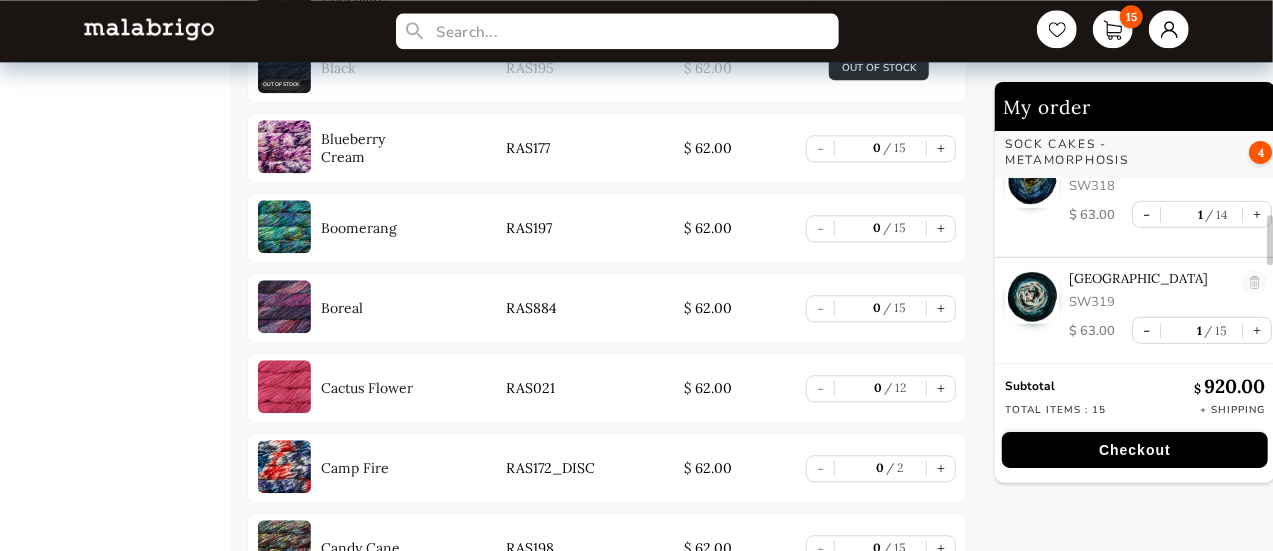 scroll, scrollTop: 192, scrollLeft: 0, axis: vertical 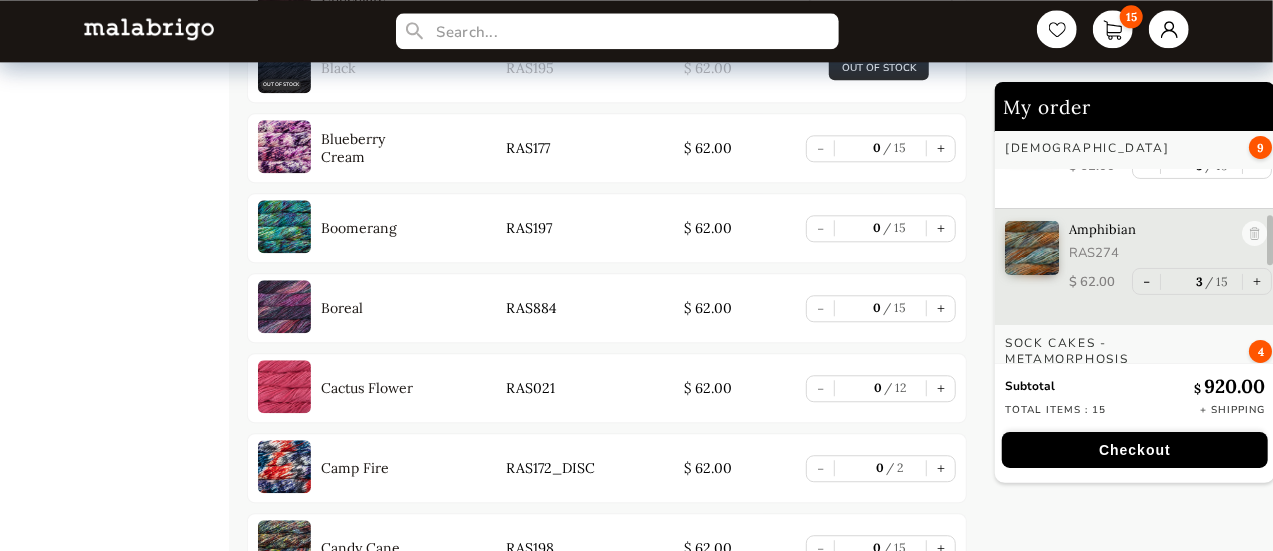 click at bounding box center (1270, 241) 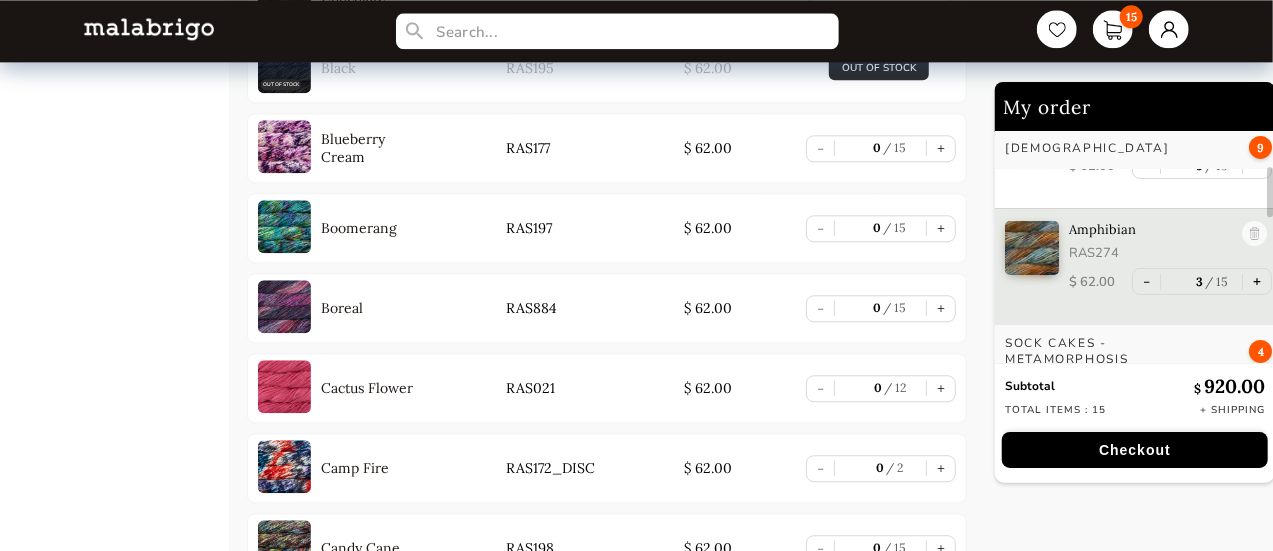 click on "+" at bounding box center [1257, 281] 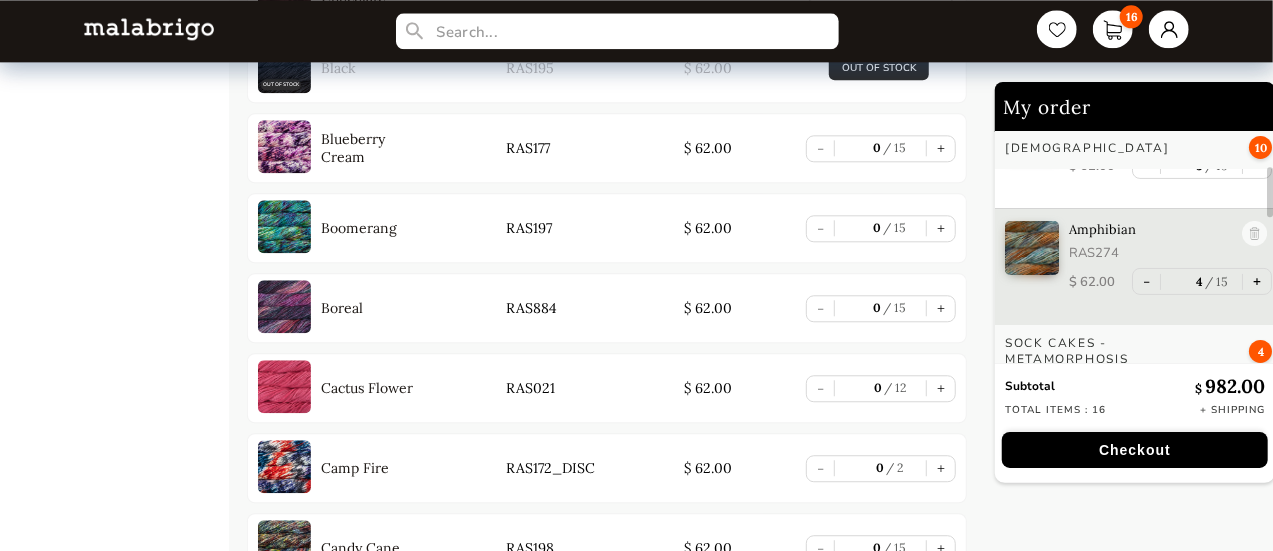 click on "+" at bounding box center (1257, 281) 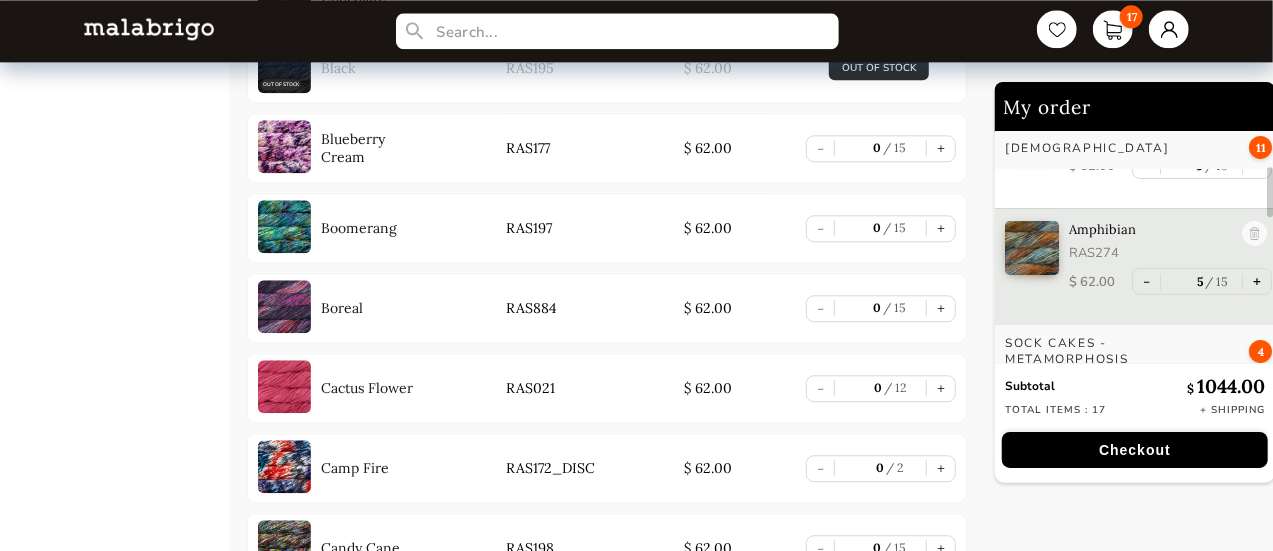 click on "+" at bounding box center (1257, 281) 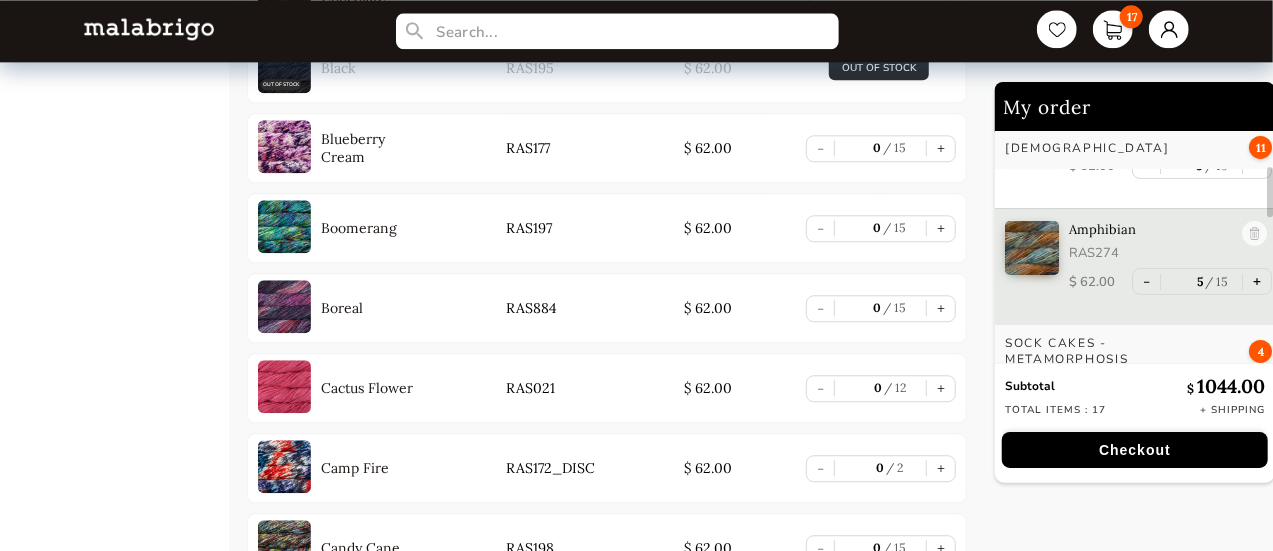 type on "6" 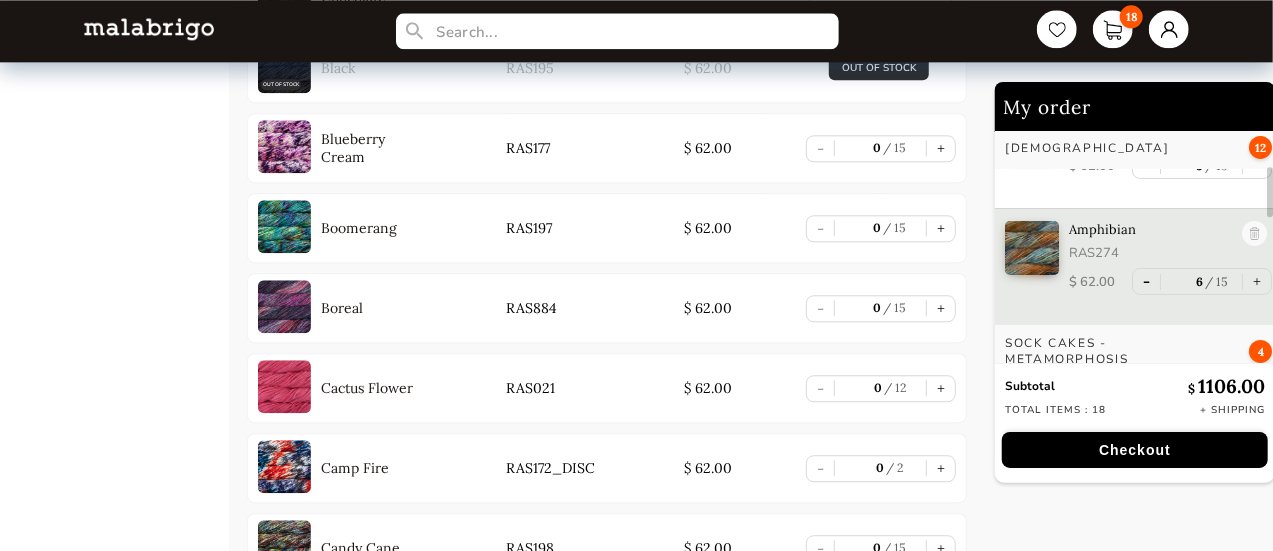 click on "-" at bounding box center (1146, 281) 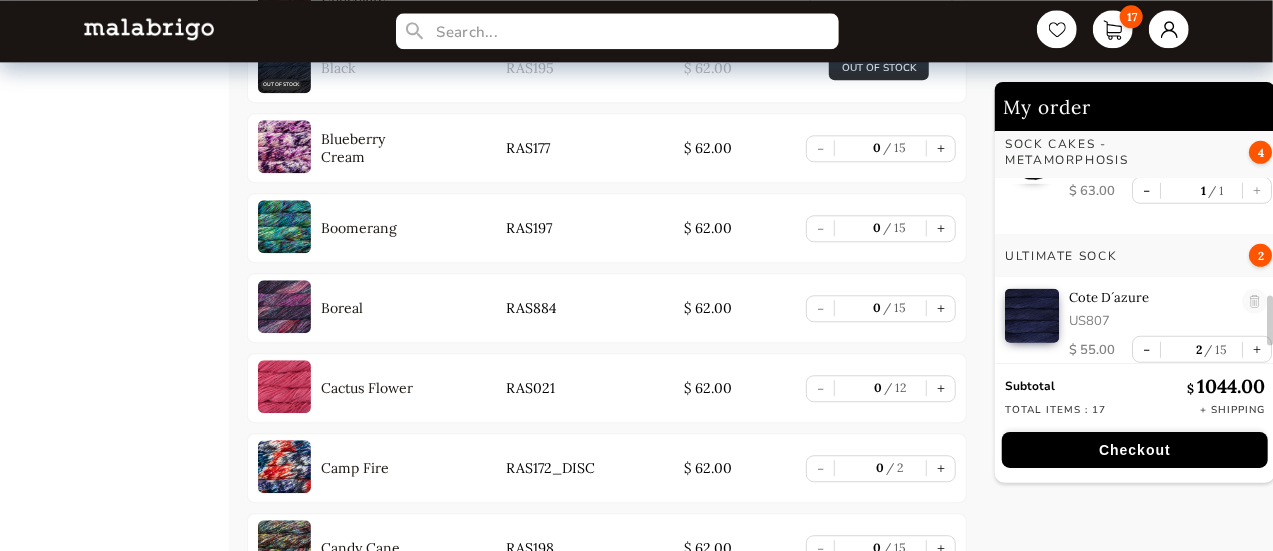 scroll, scrollTop: 834, scrollLeft: 0, axis: vertical 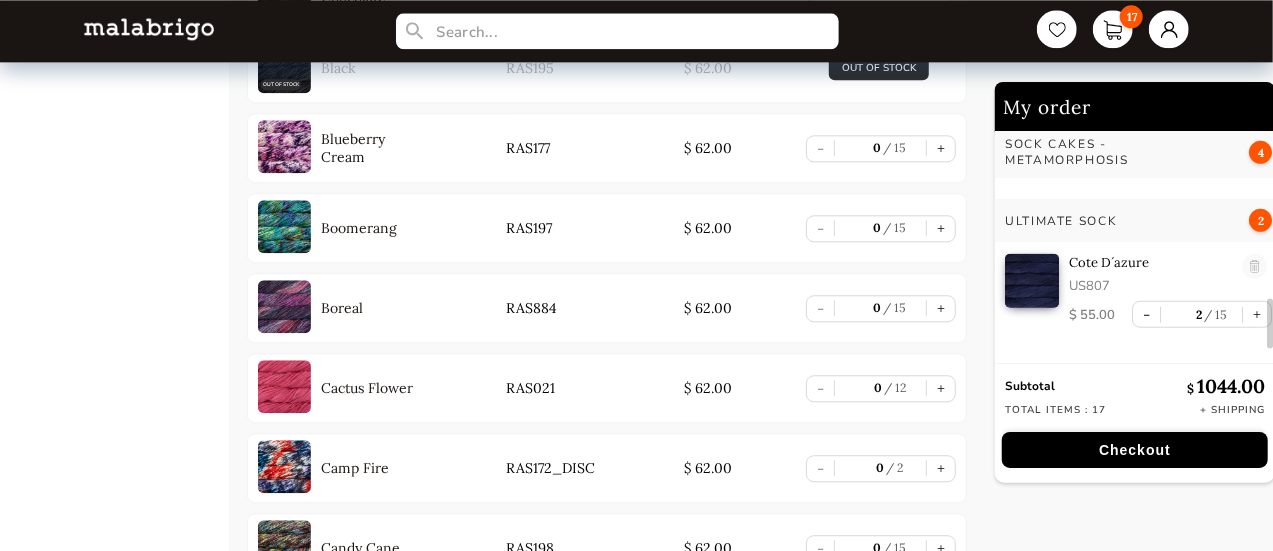 drag, startPoint x: 1270, startPoint y: 191, endPoint x: 1279, endPoint y: 322, distance: 131.30879 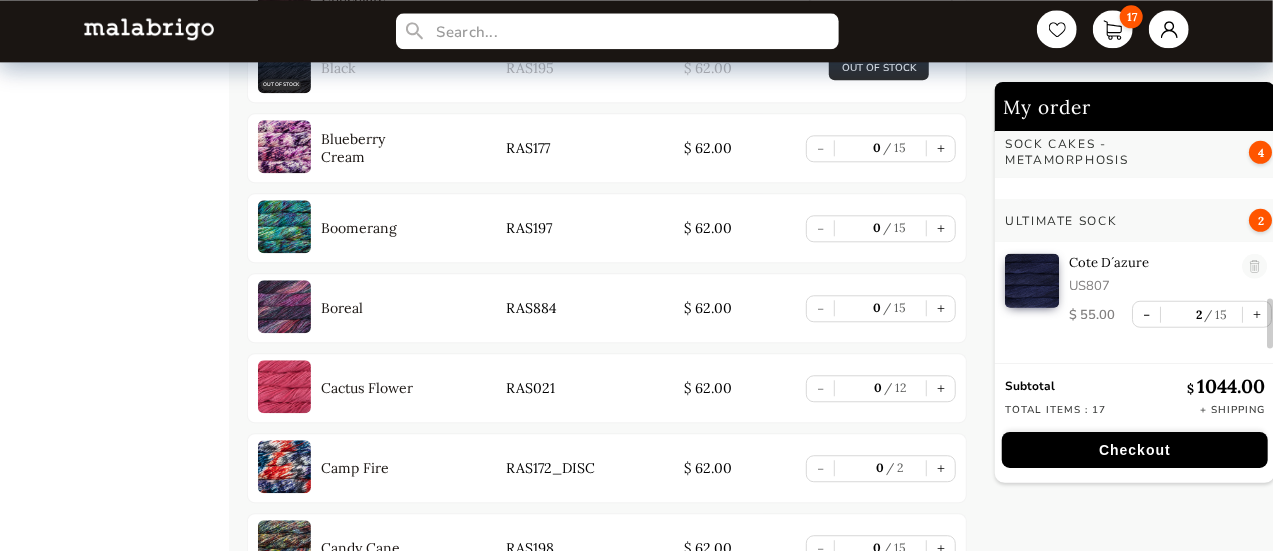 click on "17 HOME CATEGORIES VIENTOS - PREORDER US MINI - PREORDER CARACOL "ON BLACK" - PREORDER HOLIDAY KIT 2025 - PREORDER LACE - NEW COLORS [PERSON_NAME] - NEW COLORS [PERSON_NAME] BOOKS CLOUD [PERSON_NAME] CARACOL CHUNKY DOS TIERRAS FINITO LACE MOHAIR MECHA [PERSON_NAME] NOVENTA NUBE ON SALE RASTA [PERSON_NAME] SÓLIDOS SOCK CAKES - METAMORPHOSIS SEIS CABOS SILKPACA SILKY MERINO SOCK SUSURRO TOTES ULTIMATE SOCK VERANO WASHTED WORSTED Rasta 5 skeins/bag - Single ply slightly felted with a twist - 90 yds (82 meters) - 100% Merino Wool - Hand Wash, cold water, dry flat Read more In stock only Sort by Grid view Table view BESTSELLERS Name SKU Price Natural RAS063 $   62.00 - 0 15 + Amphibian RAS274 $   62.00 - 5 15 + Olive RAS056 $   62.00 - 0 1 + Aniversario RAS005 $   62.00 - 0 15 + FEATURED Name SKU Price Apple Green RAS011 $   62.00 - 0 15 + Cactus Flower RAS021 $   62.00 - 0 12 + Caramel RAS142 $   62.00 - 0 15 + Fluo RAS010 $   62.00 - 0 15 + Olive RAS056 $   62.00 - 0 1 + ALL COLORS Name SKU Price Abril RAS853 $   62.00 - 0 15 + RAS703 $" at bounding box center [636, 2234] 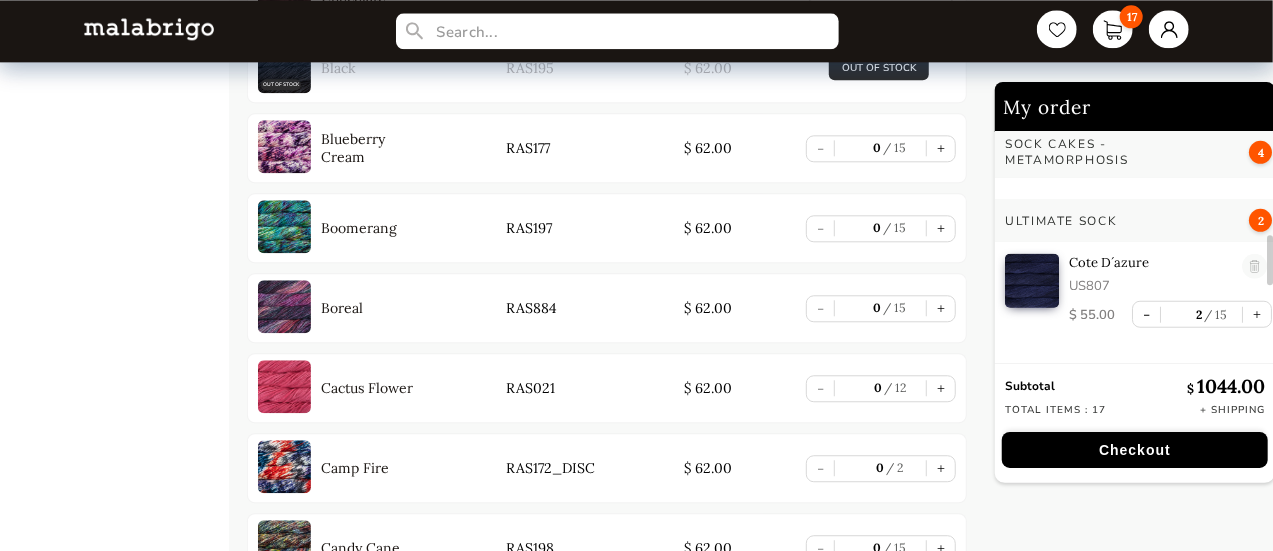 scroll, scrollTop: 525, scrollLeft: 0, axis: vertical 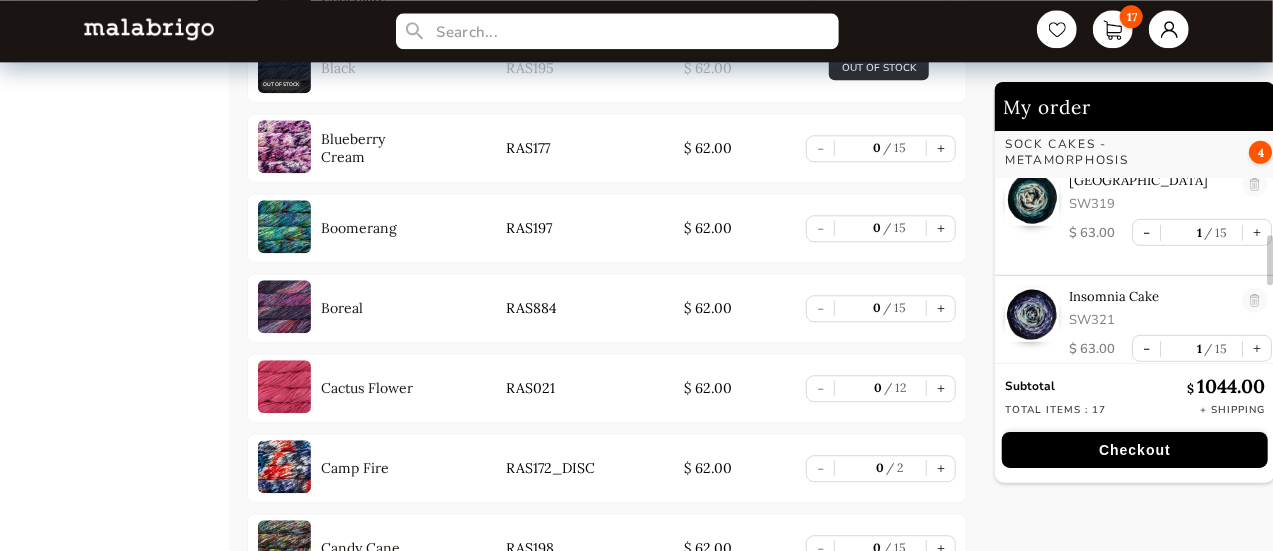 click at bounding box center [1270, 241] 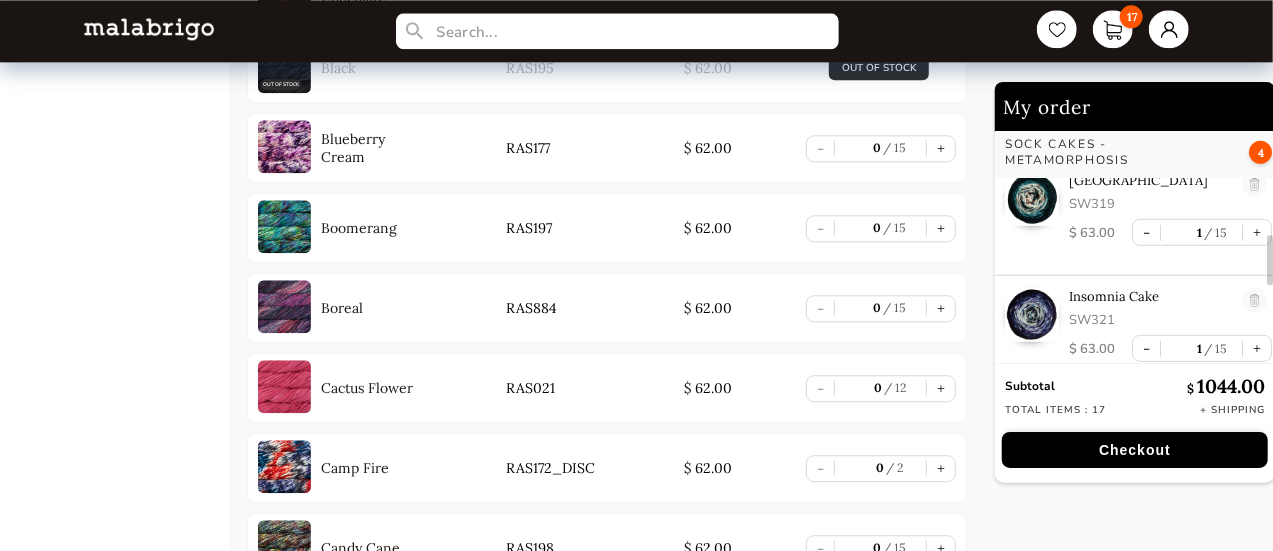 scroll, scrollTop: 300, scrollLeft: 0, axis: vertical 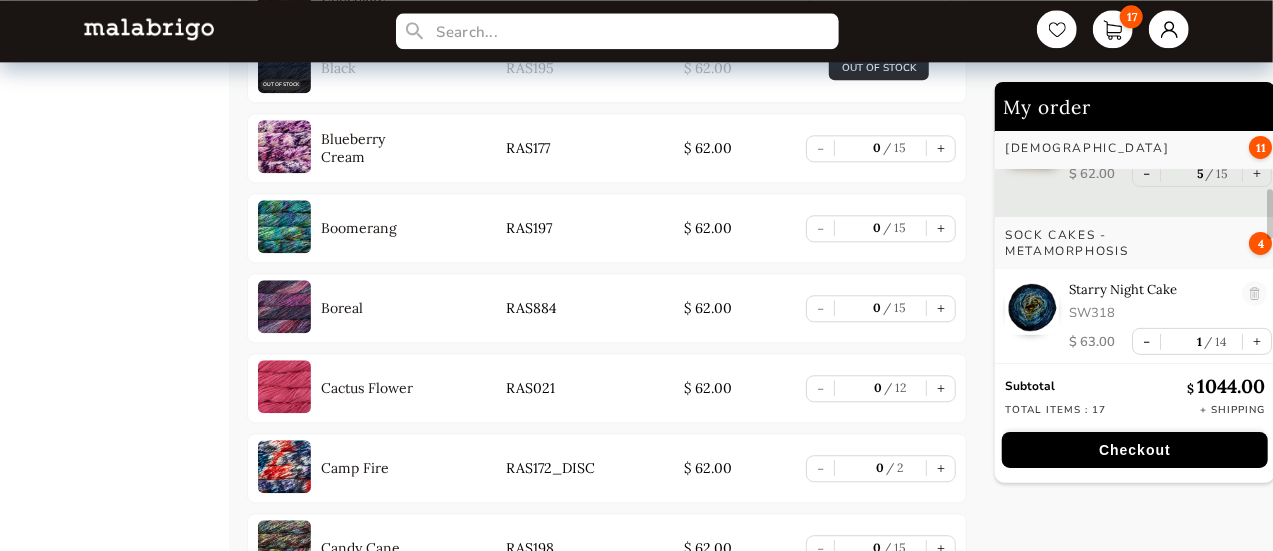 click at bounding box center (1270, 241) 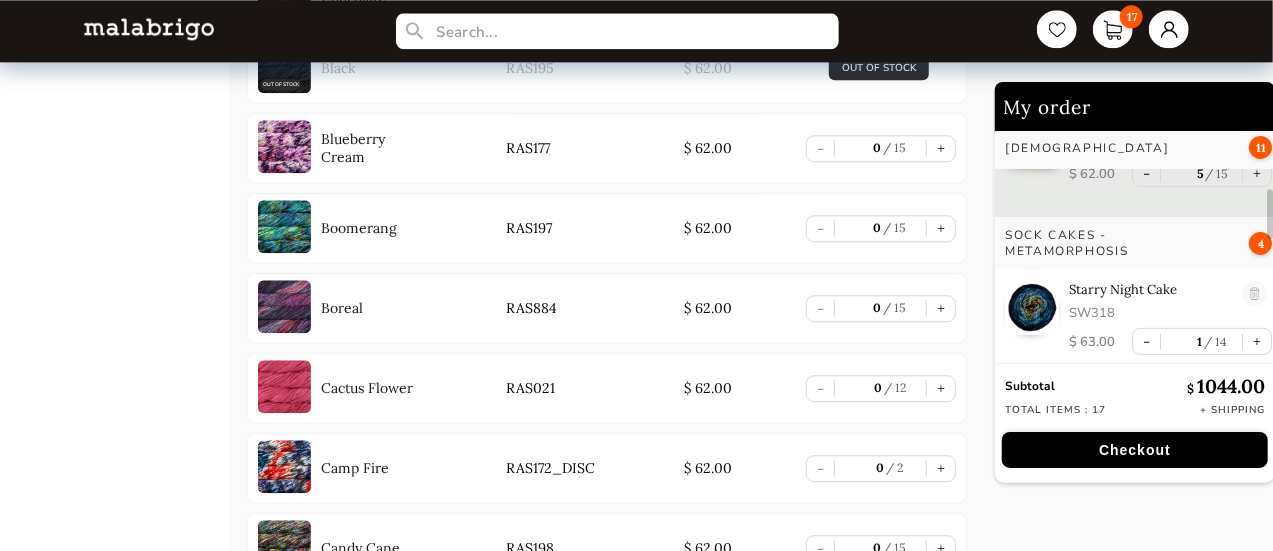 scroll, scrollTop: 50, scrollLeft: 0, axis: vertical 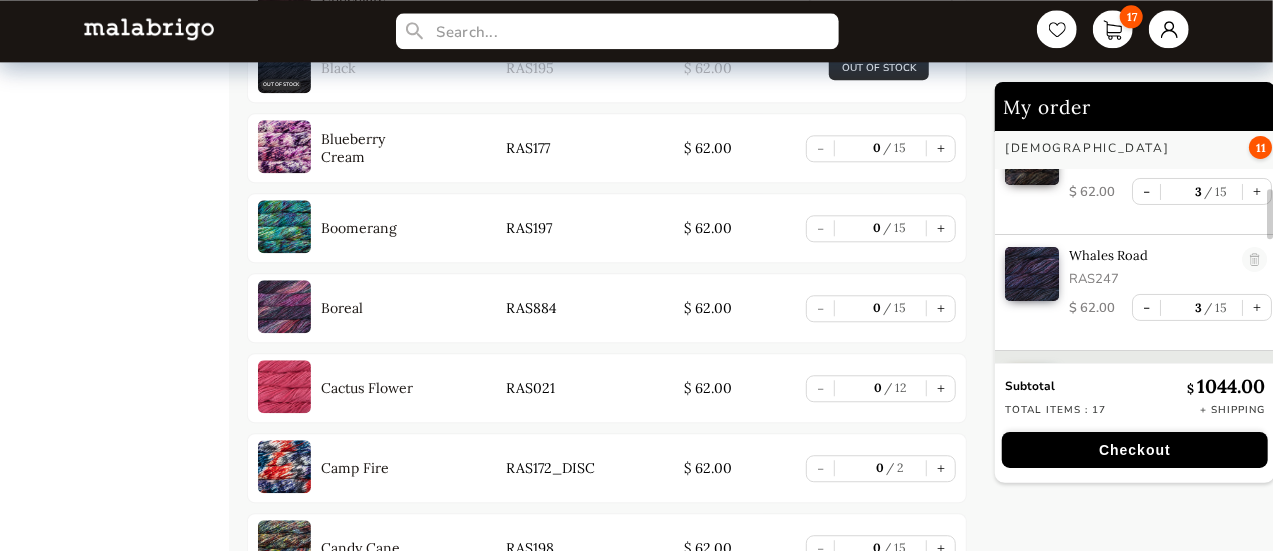 click at bounding box center (1270, 241) 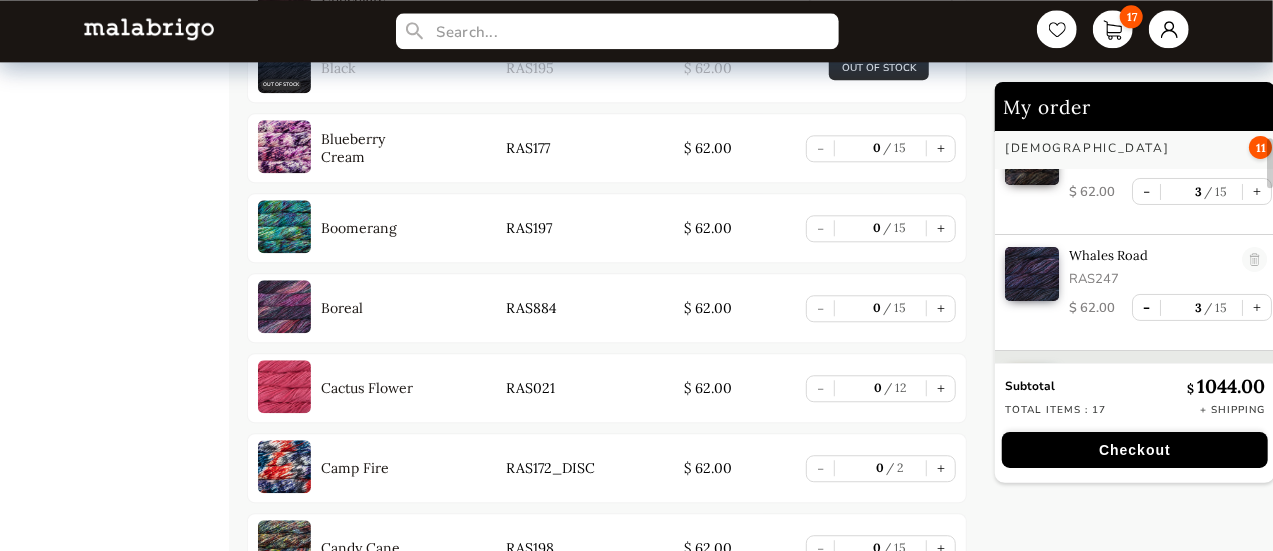 click on "-" at bounding box center [1146, 307] 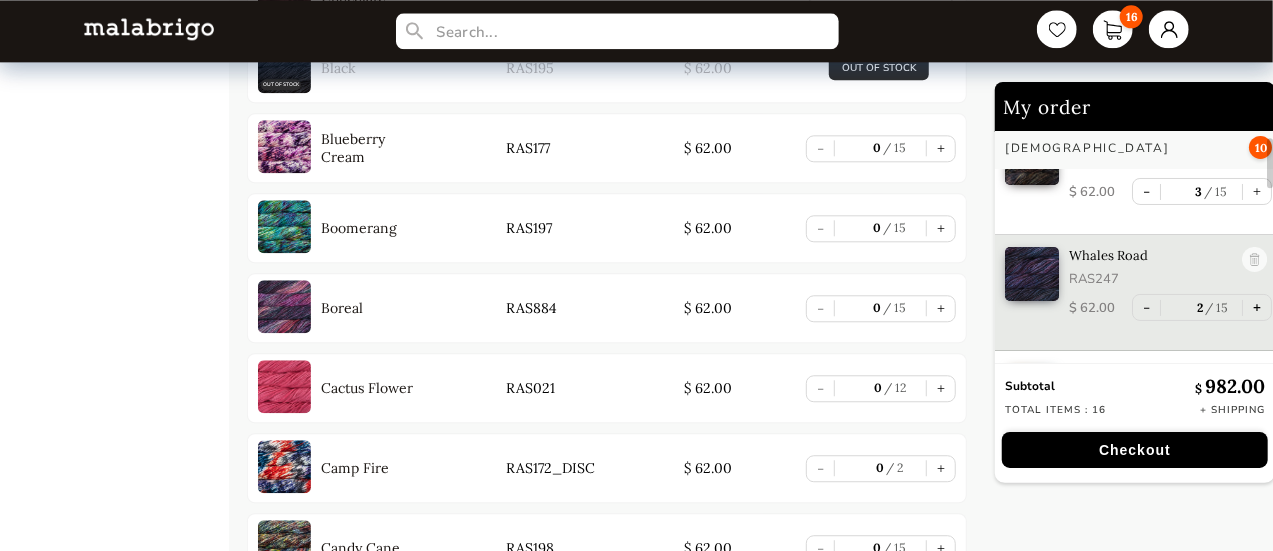 click on "+" at bounding box center [1257, 307] 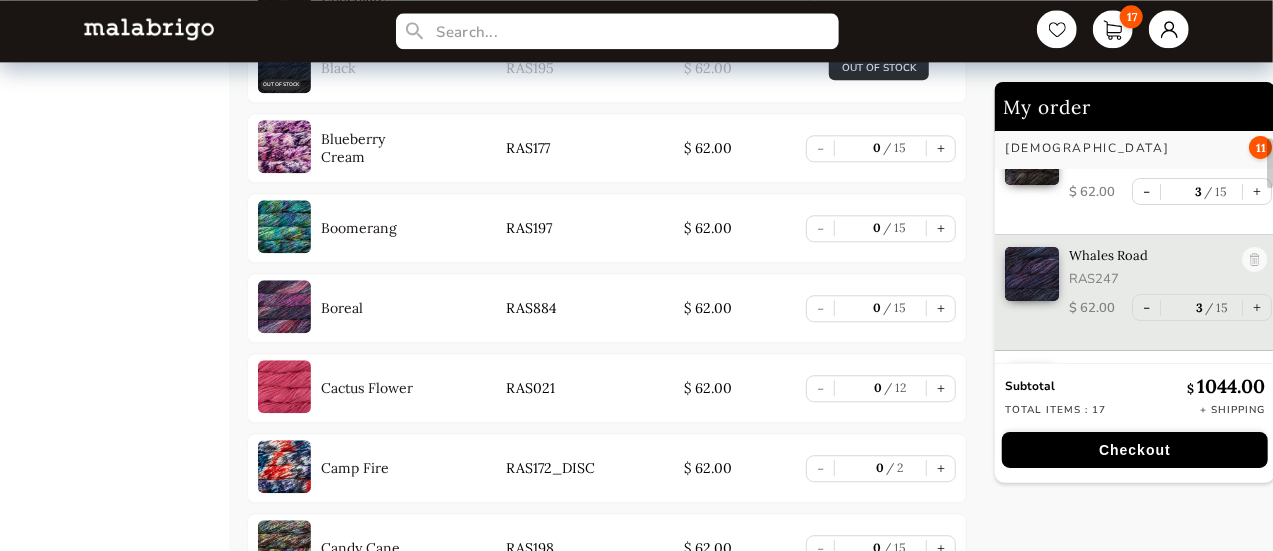 scroll, scrollTop: 310, scrollLeft: 0, axis: vertical 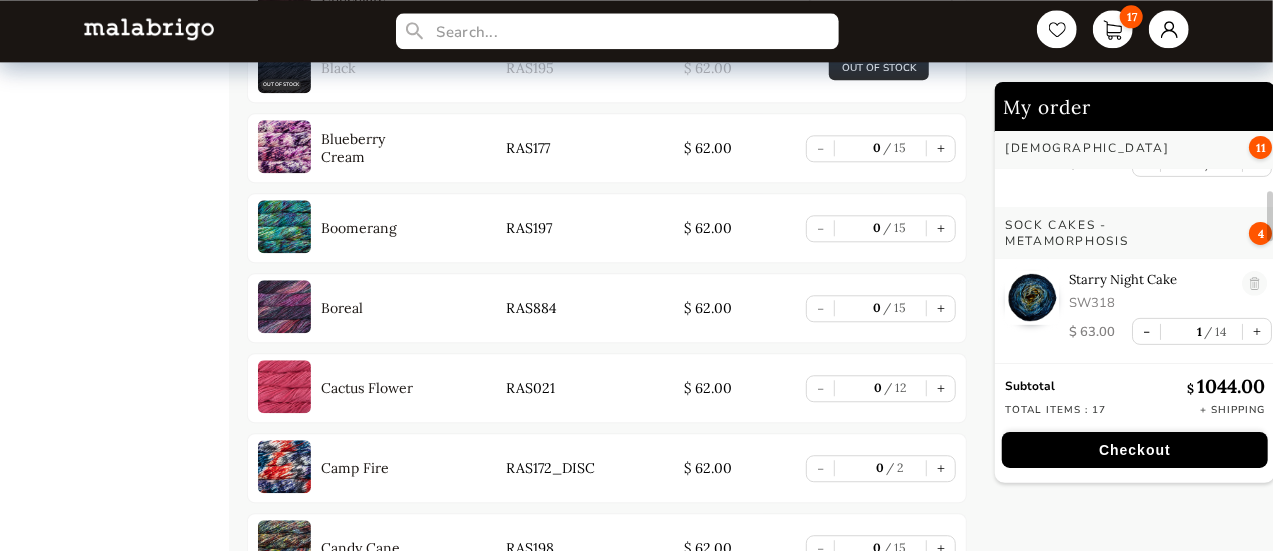 click at bounding box center [1270, 241] 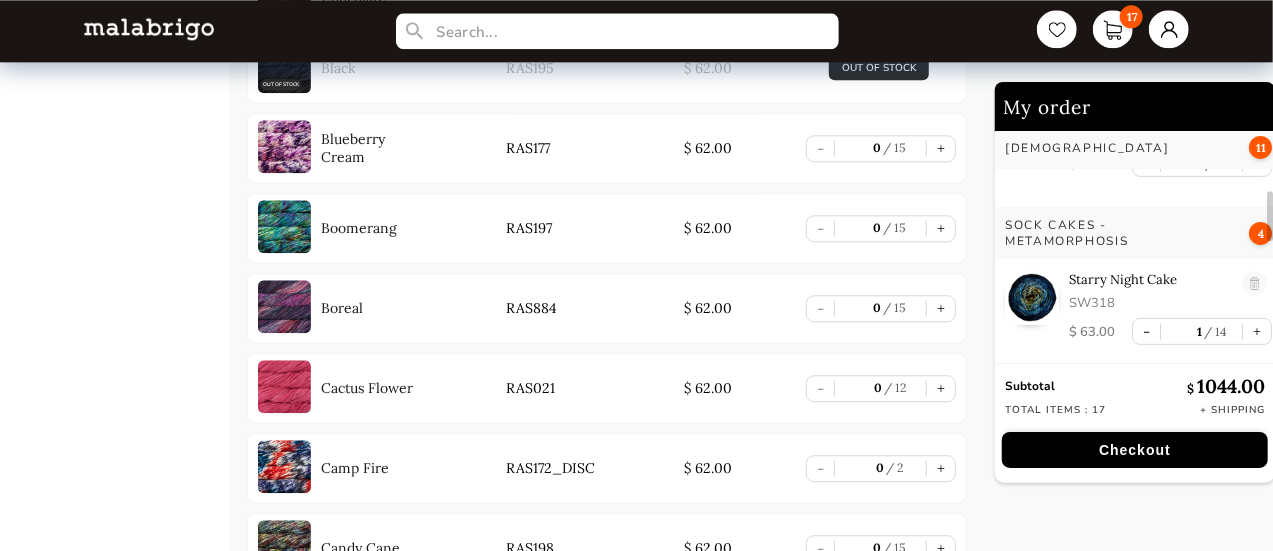 scroll, scrollTop: 119, scrollLeft: 0, axis: vertical 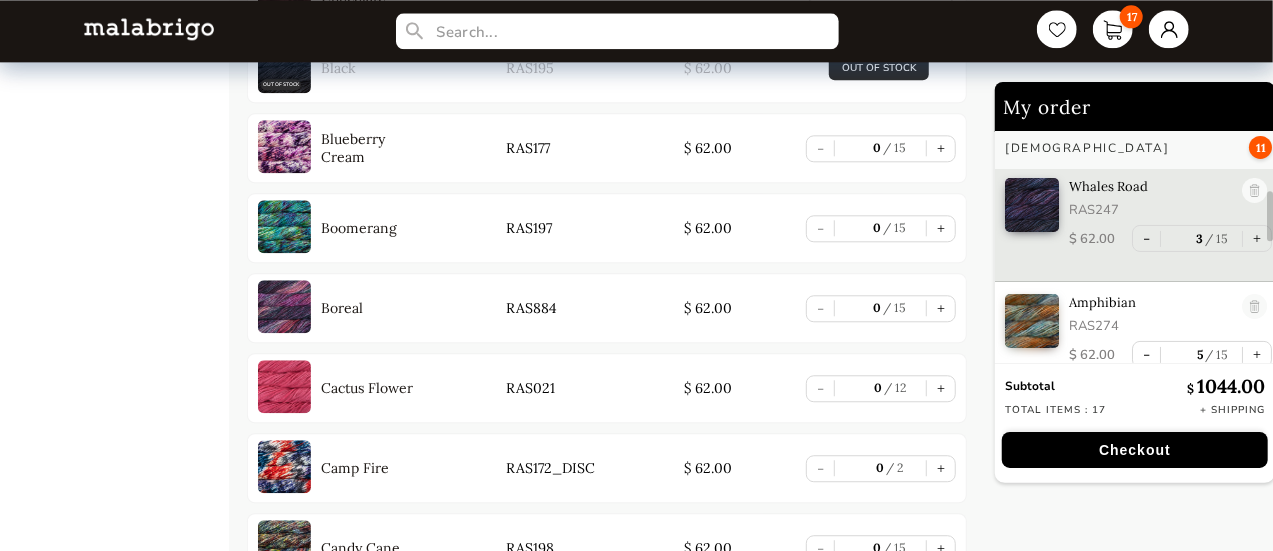 click at bounding box center (1270, 241) 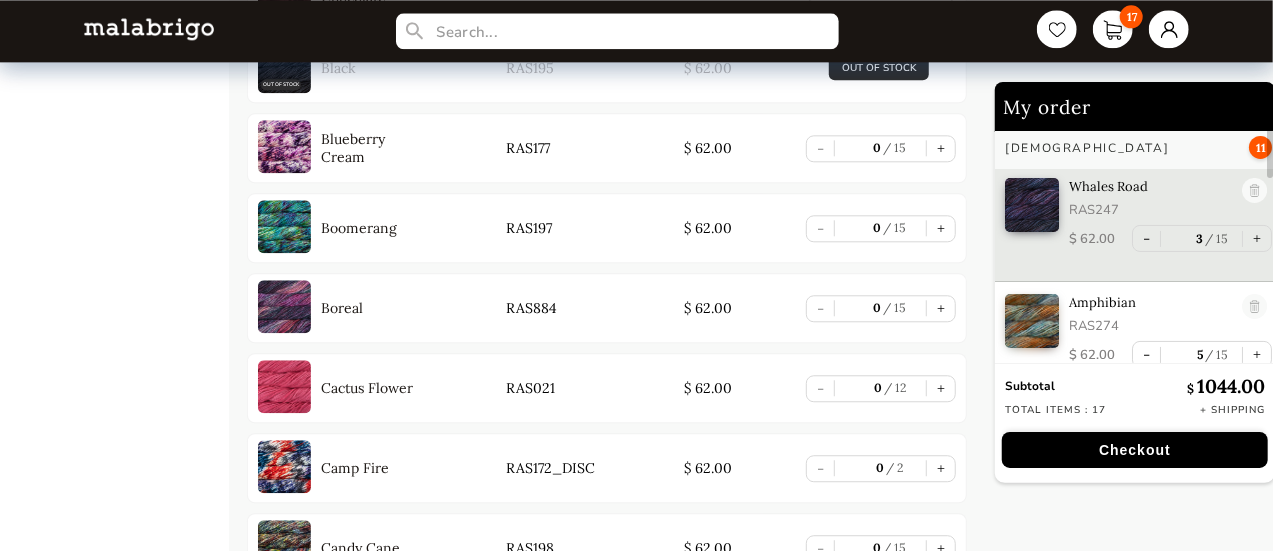 scroll, scrollTop: 0, scrollLeft: 0, axis: both 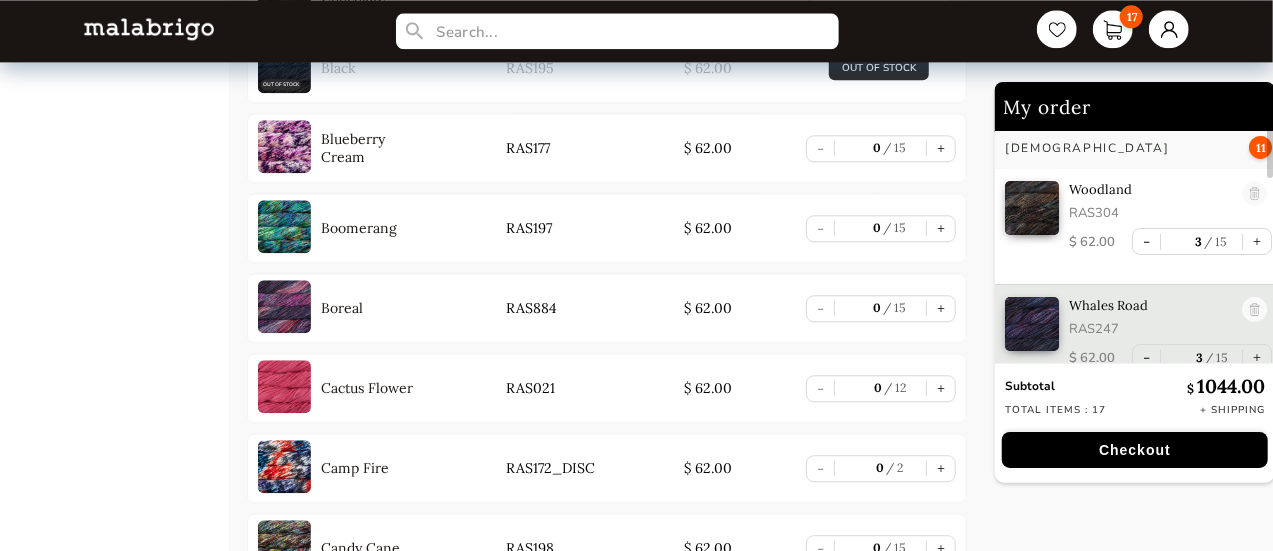 click at bounding box center (1270, 241) 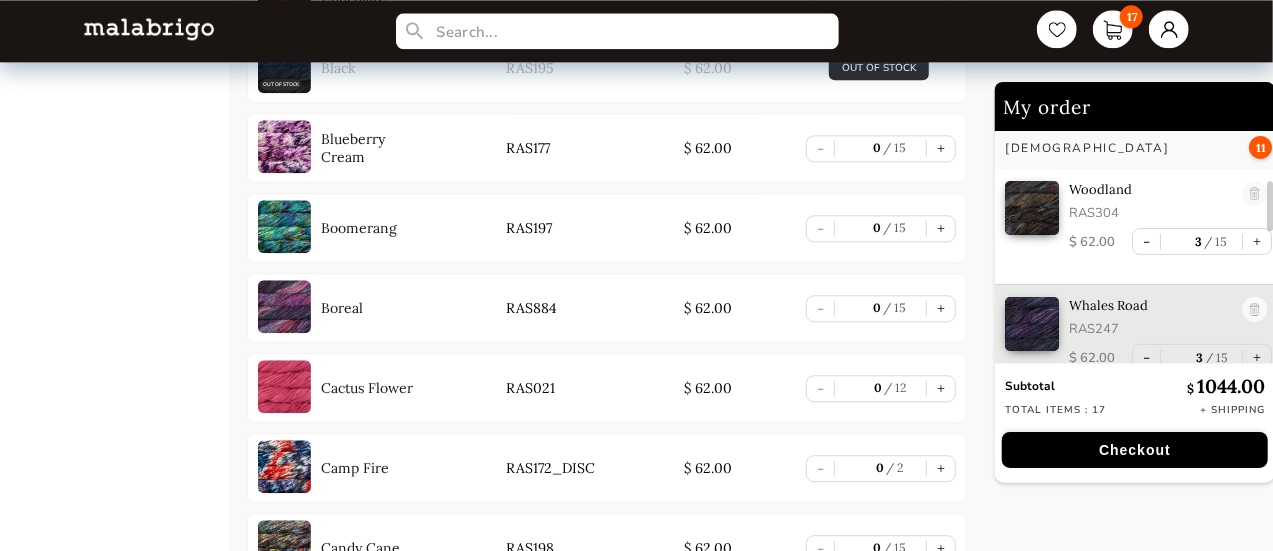 scroll, scrollTop: 260, scrollLeft: 0, axis: vertical 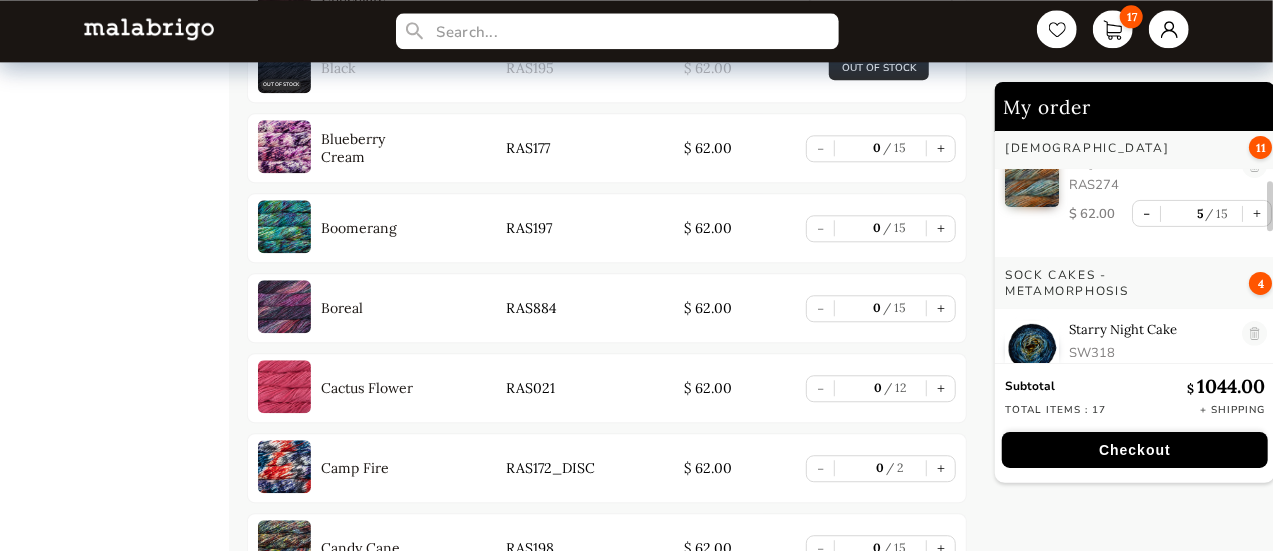 click at bounding box center (1270, 241) 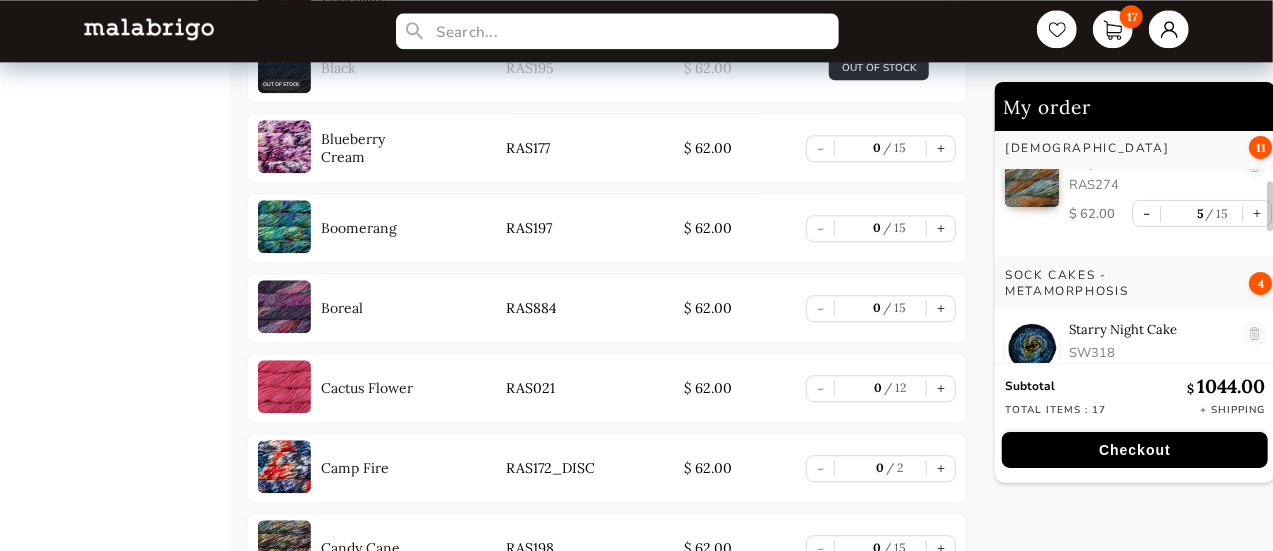scroll, scrollTop: 515, scrollLeft: 0, axis: vertical 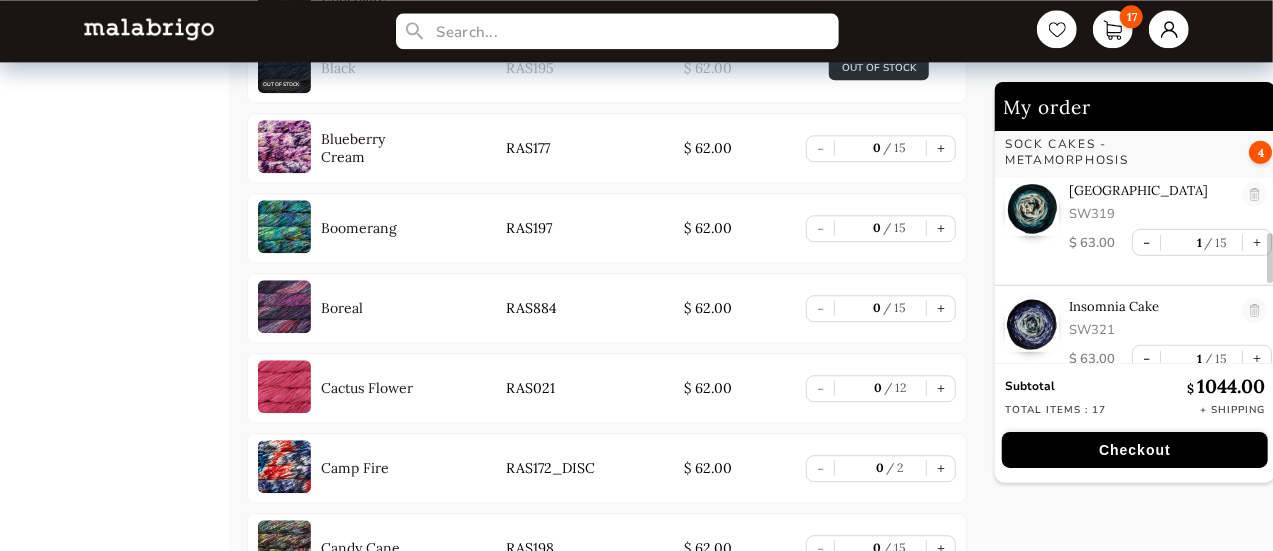 click at bounding box center [1270, 241] 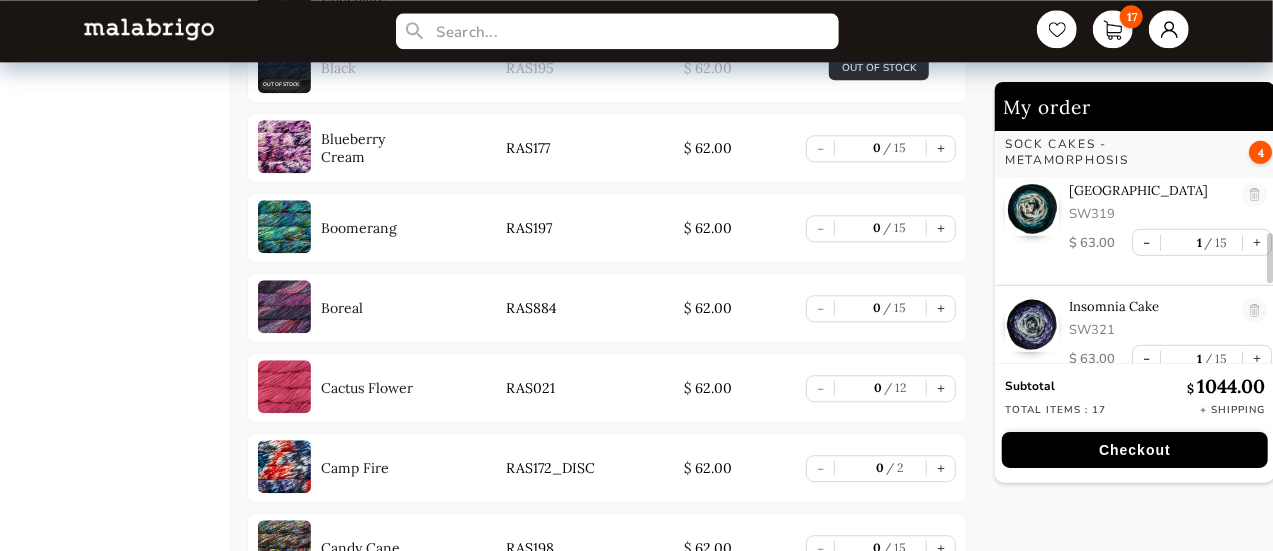 scroll, scrollTop: 2894, scrollLeft: 0, axis: vertical 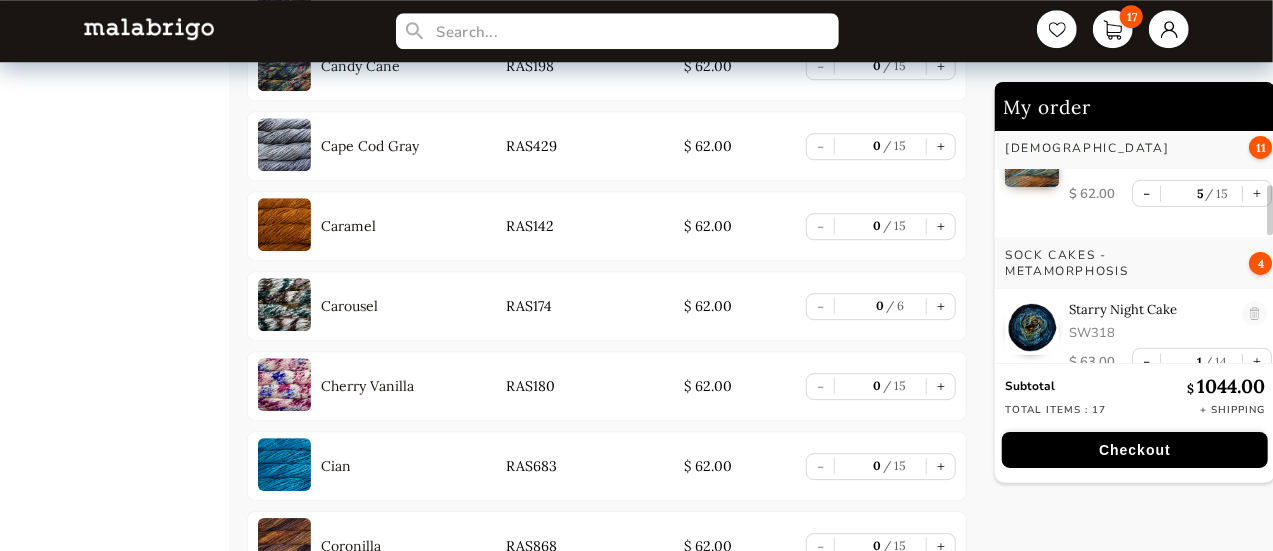 click at bounding box center [1270, 241] 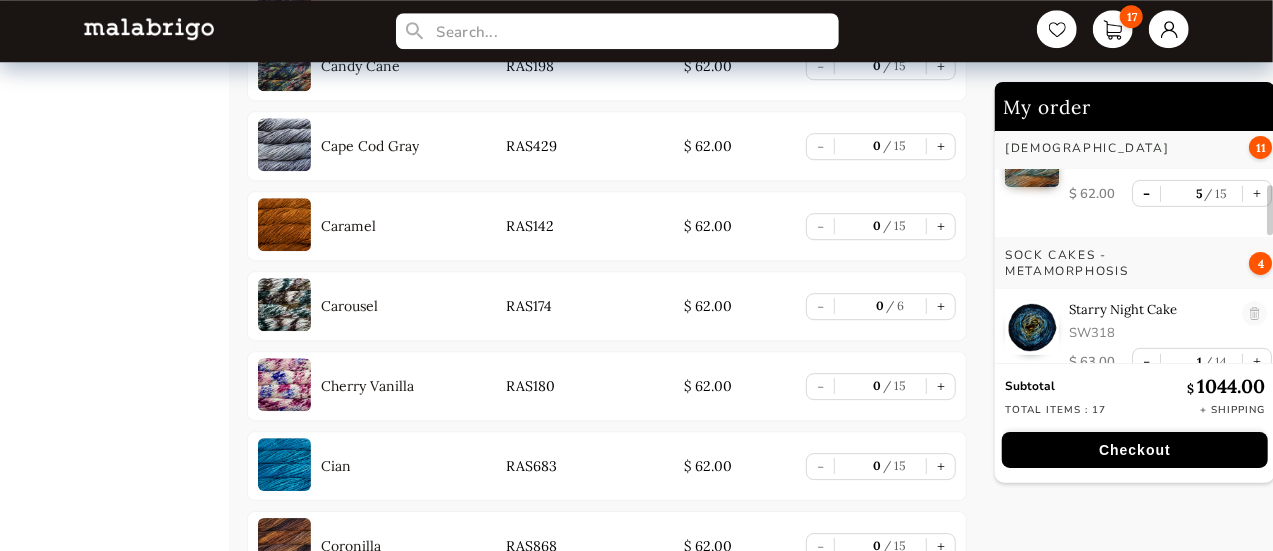 click on "-" at bounding box center (1146, 193) 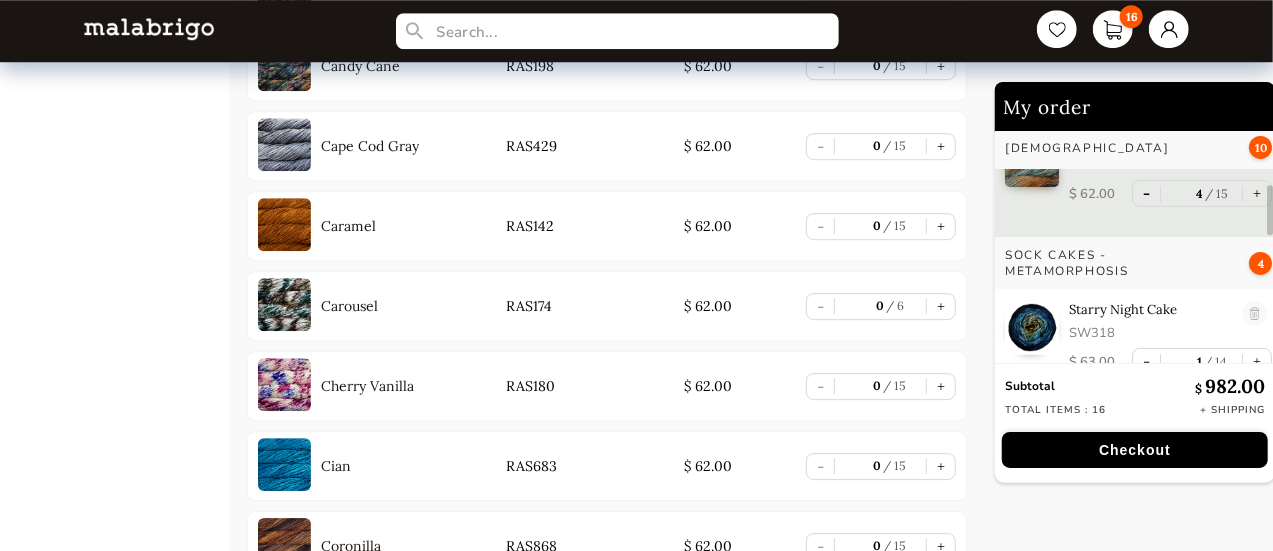 click on "-" at bounding box center [1146, 193] 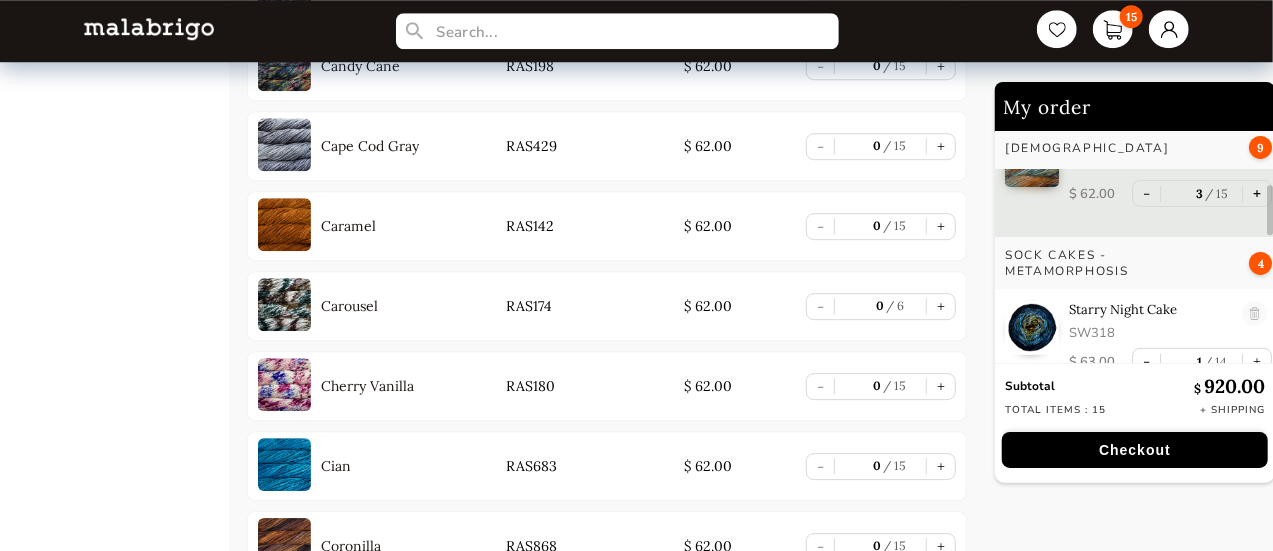 click on "+" at bounding box center (1257, 193) 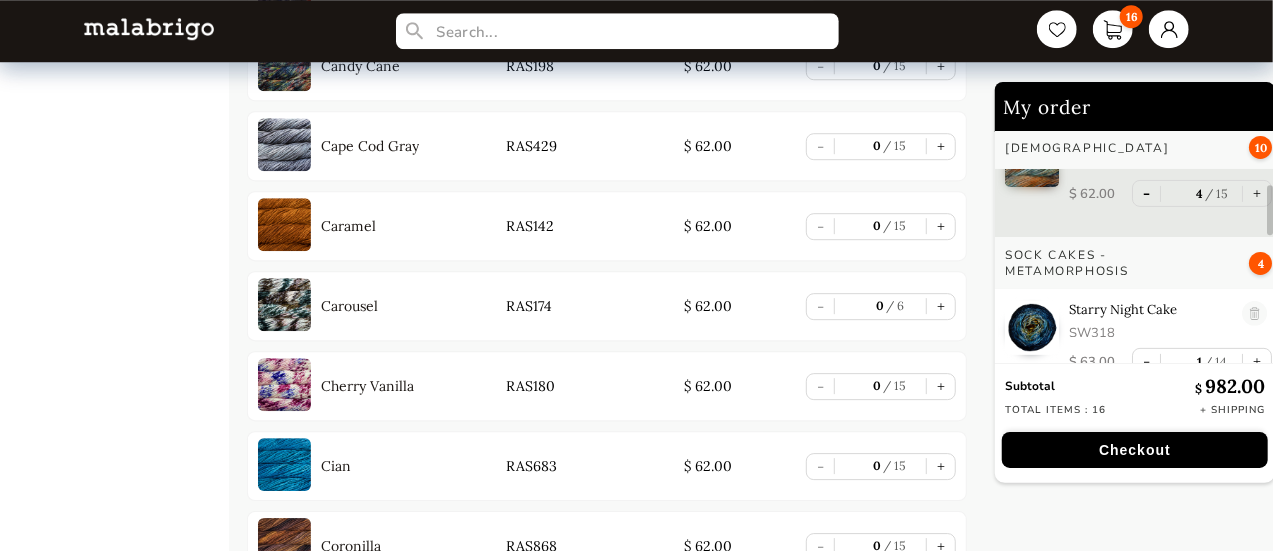 click on "-" at bounding box center [1146, 193] 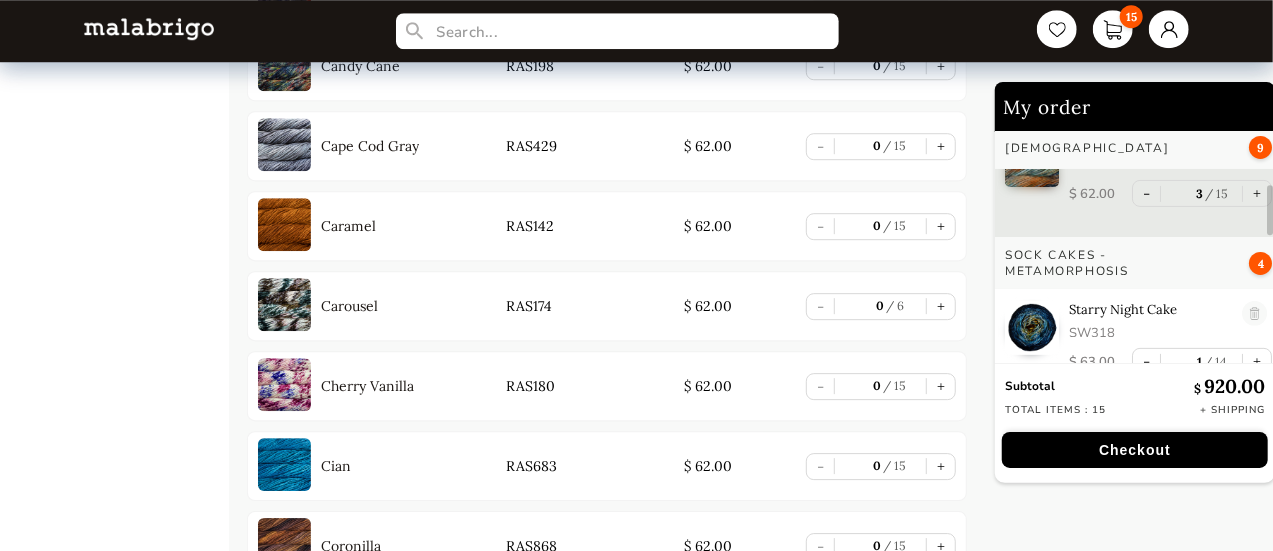 click at bounding box center (1270, 241) 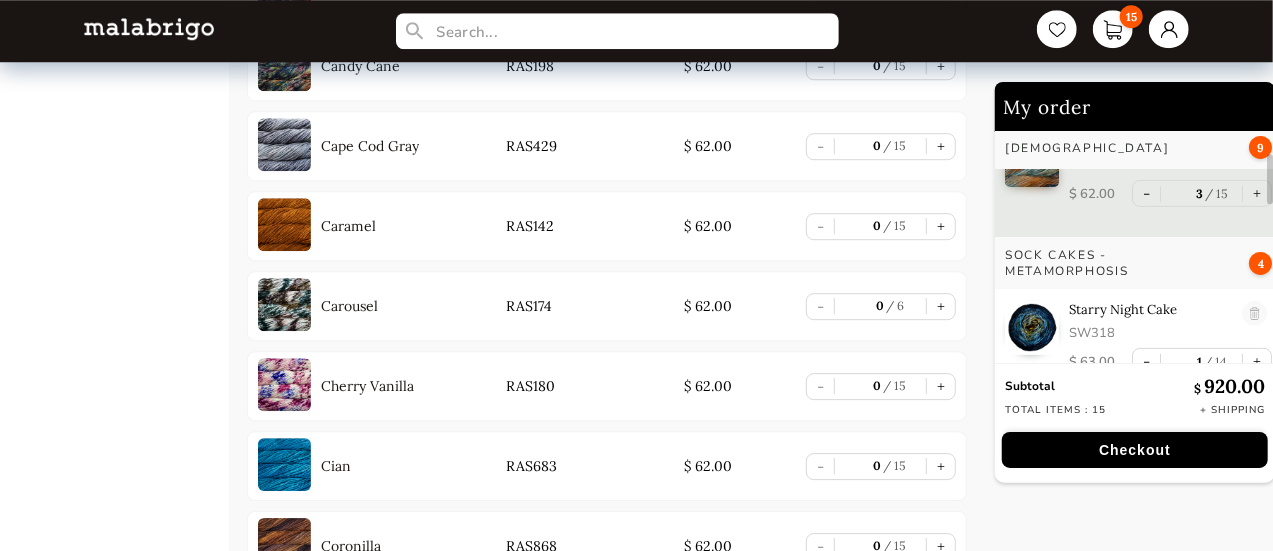 scroll, scrollTop: 128, scrollLeft: 0, axis: vertical 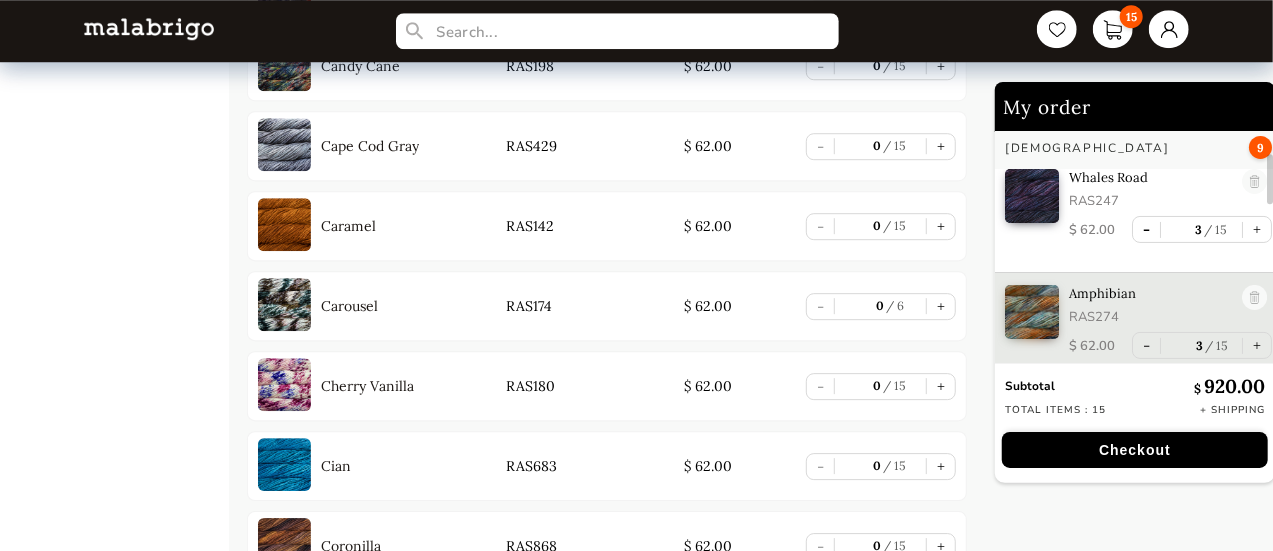 click on "-" at bounding box center [1146, 229] 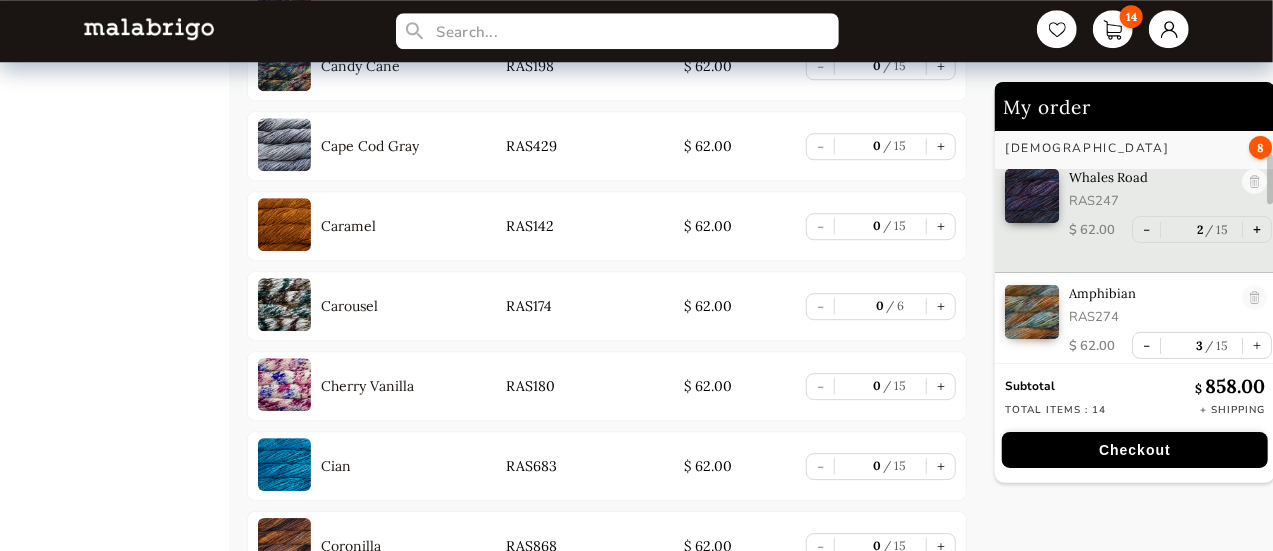 click on "+" at bounding box center [1257, 229] 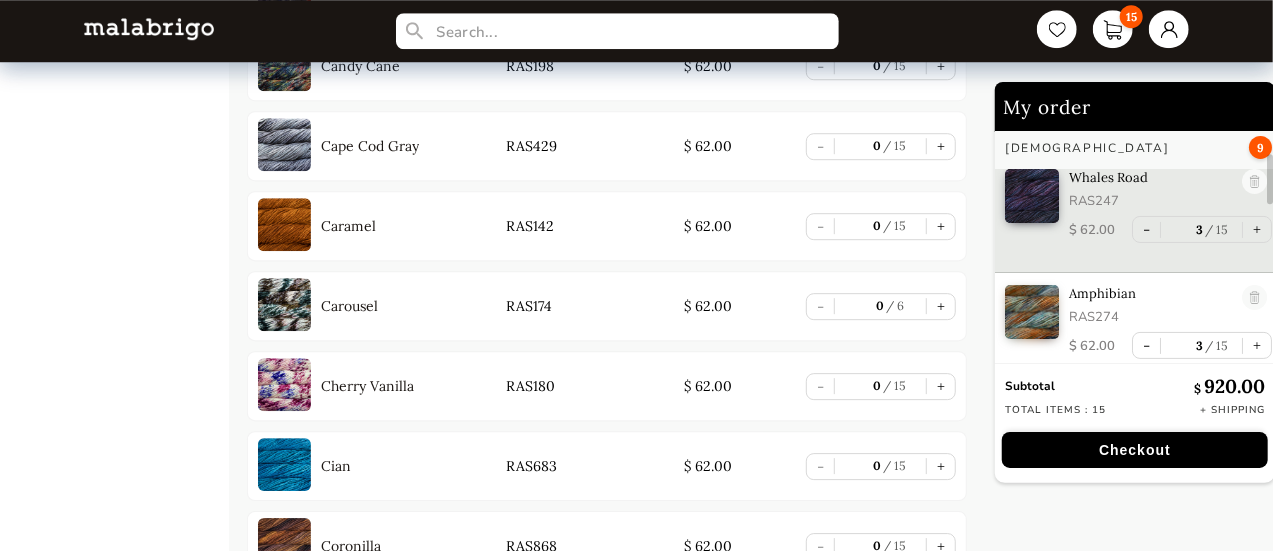click on "Whales Road RAS247 $   62.00 - 3 15 +" at bounding box center [1138, 215] 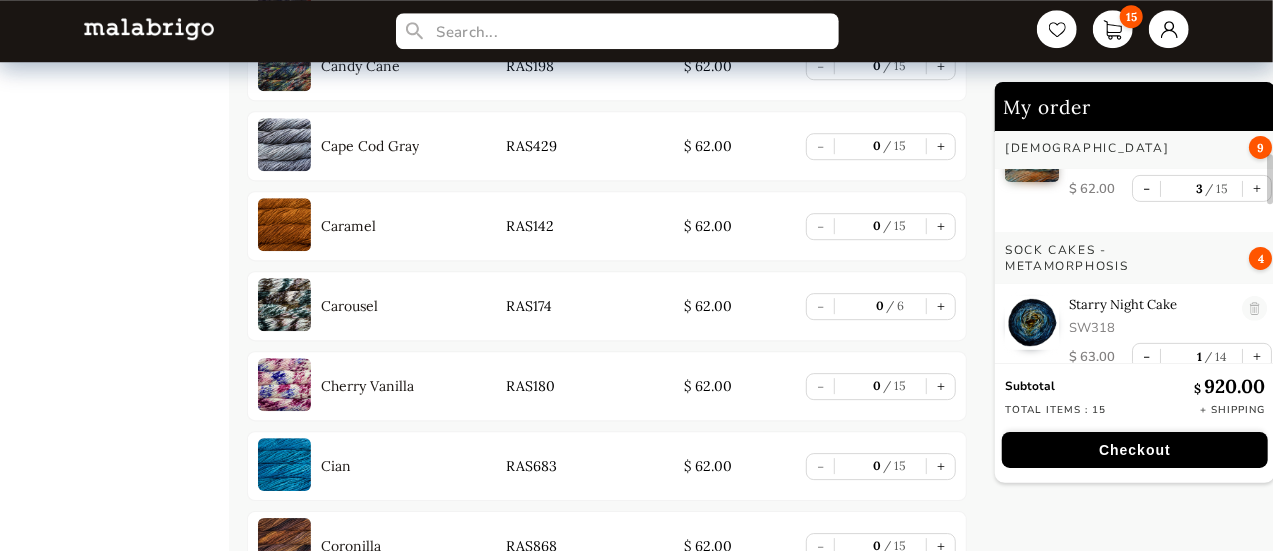 click at bounding box center (1270, 241) 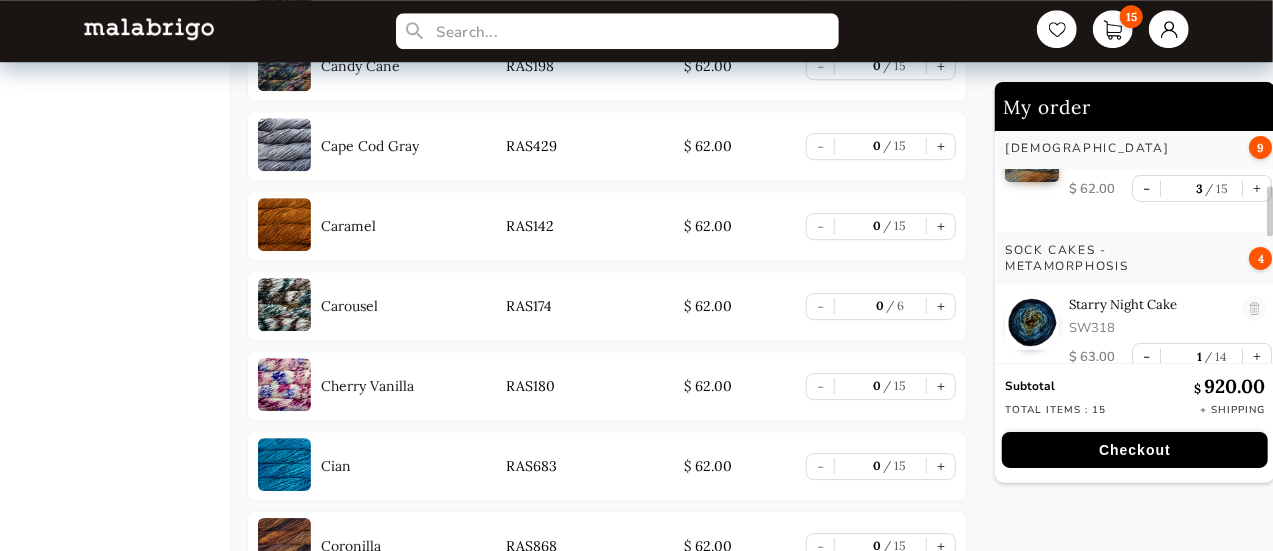 scroll, scrollTop: 676, scrollLeft: 0, axis: vertical 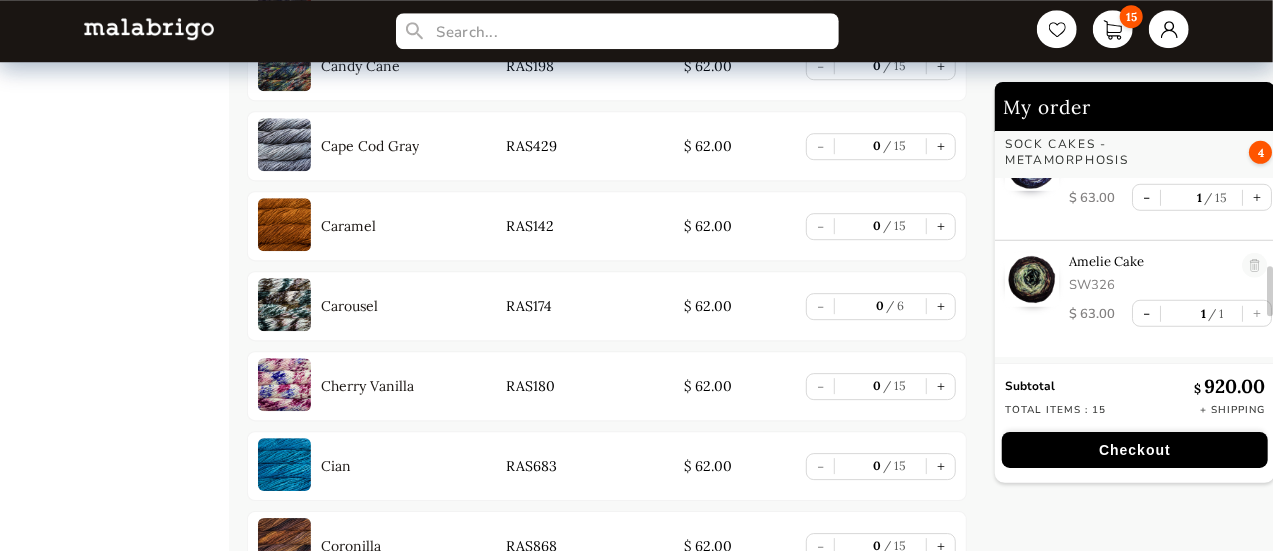 click at bounding box center (1270, 241) 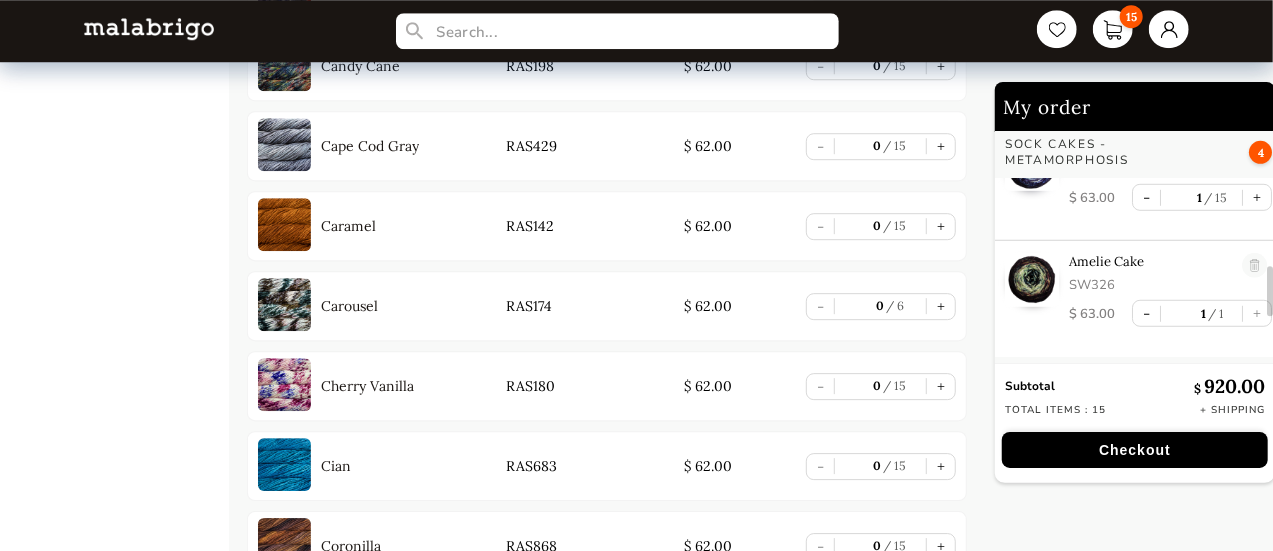 click at bounding box center (1270, 291) 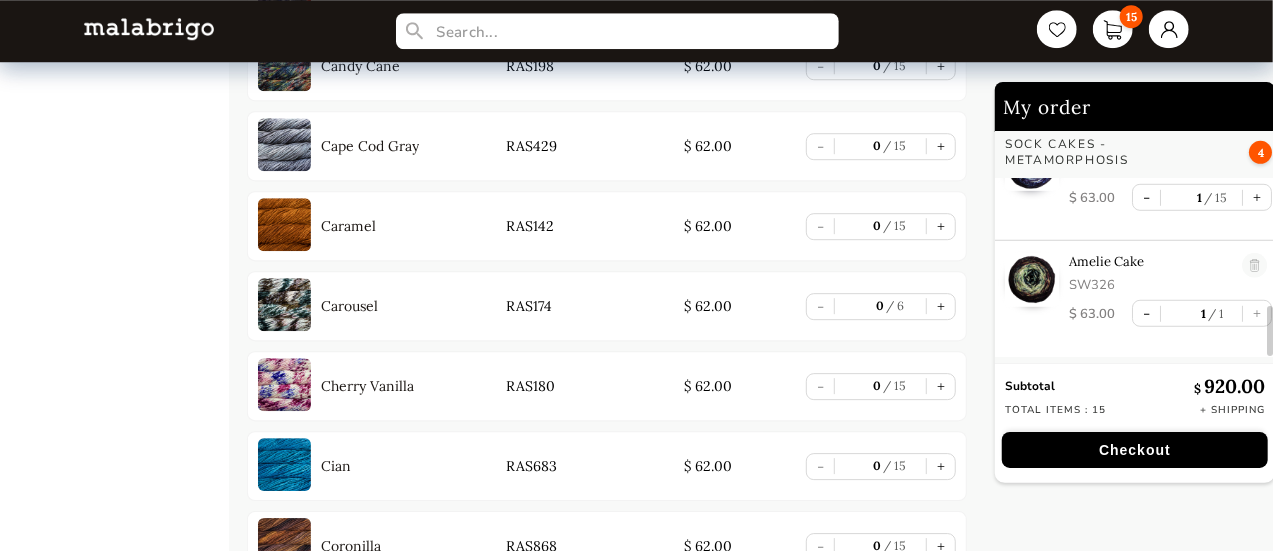 scroll, scrollTop: 871, scrollLeft: 0, axis: vertical 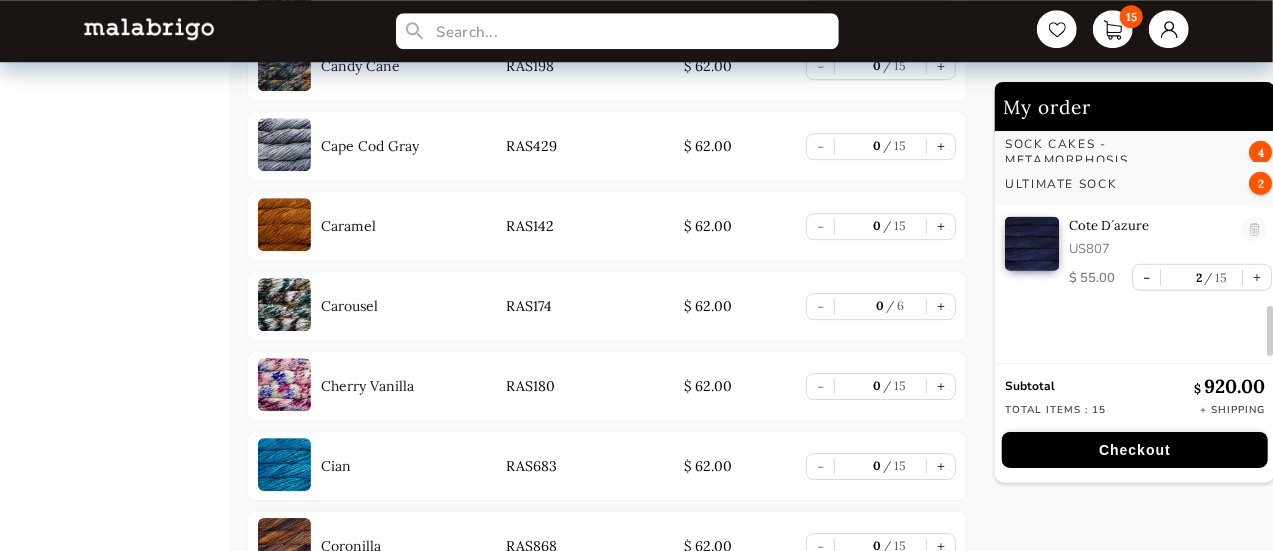 click at bounding box center [1270, 241] 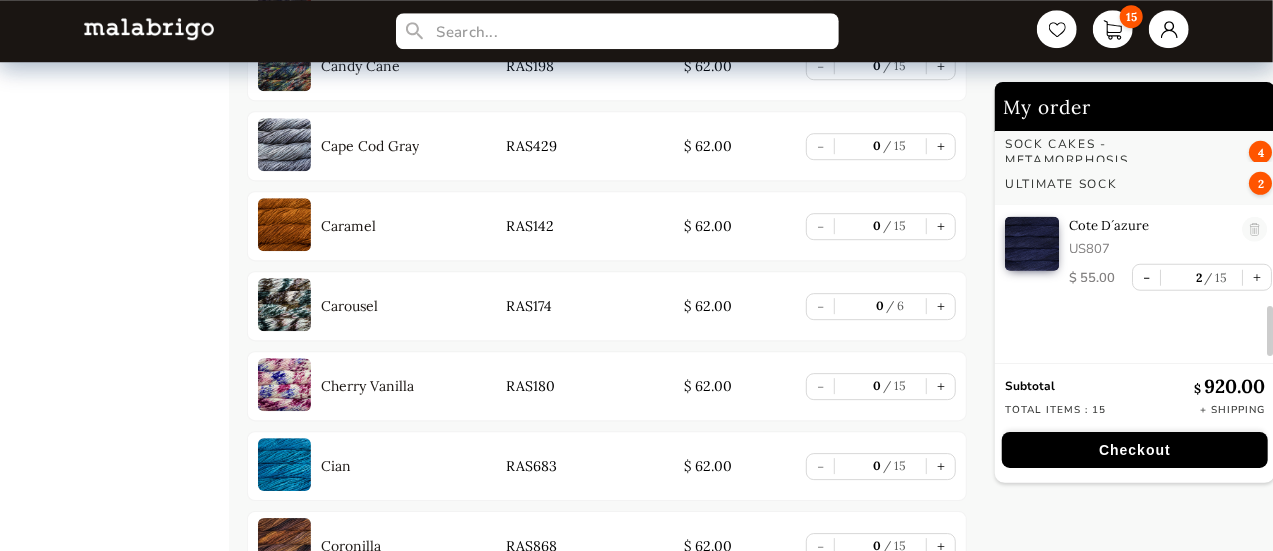 click on "Checkout" at bounding box center [1135, 450] 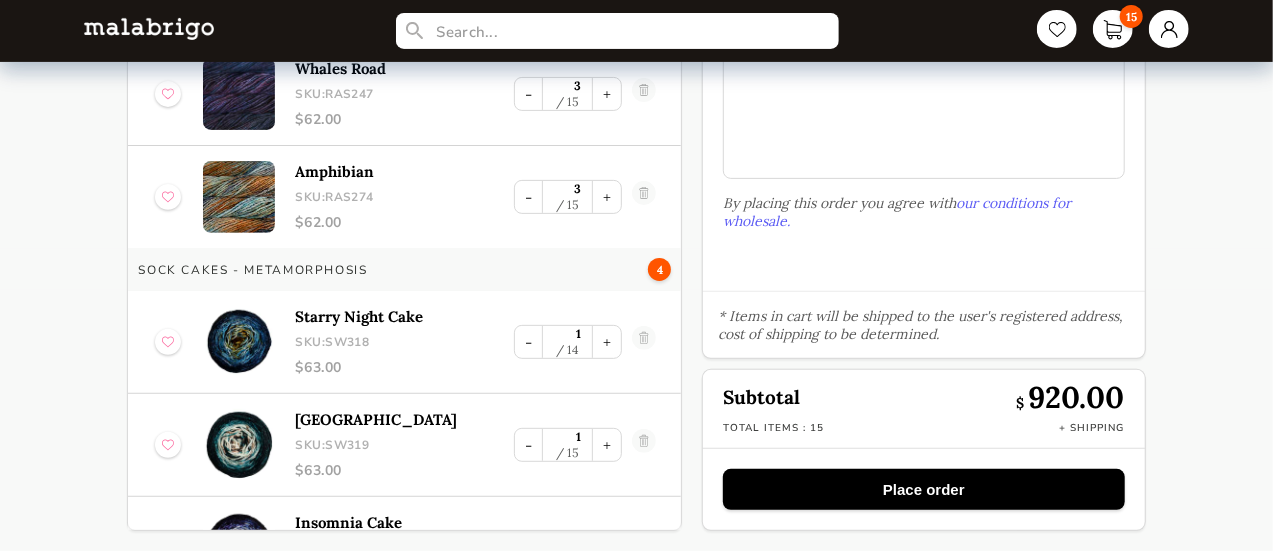 scroll, scrollTop: 268, scrollLeft: 0, axis: vertical 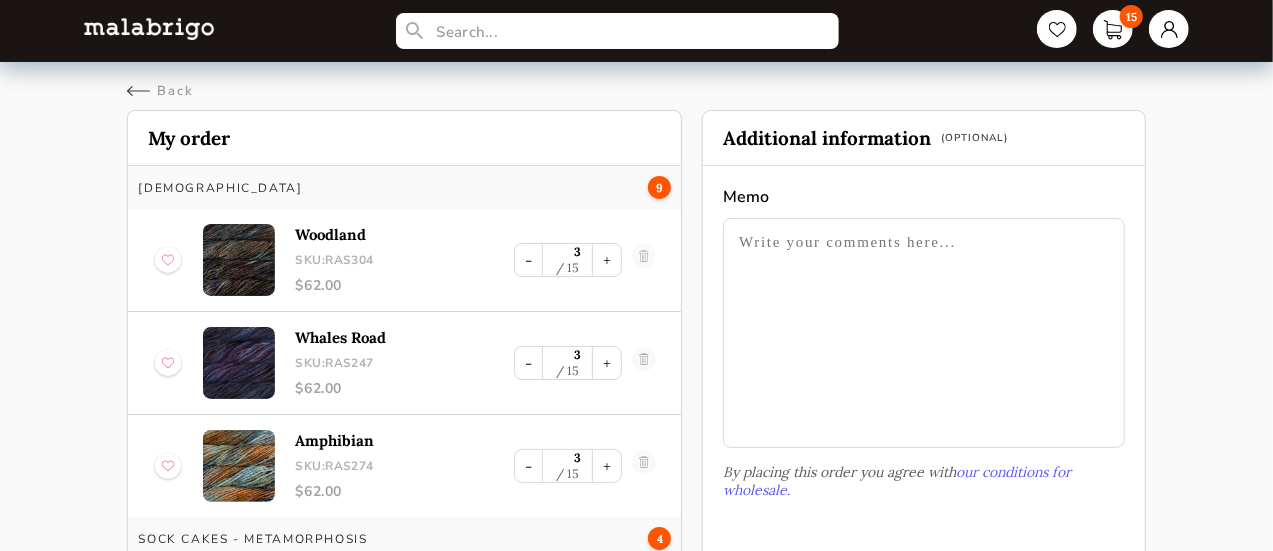 click at bounding box center (923, 333) 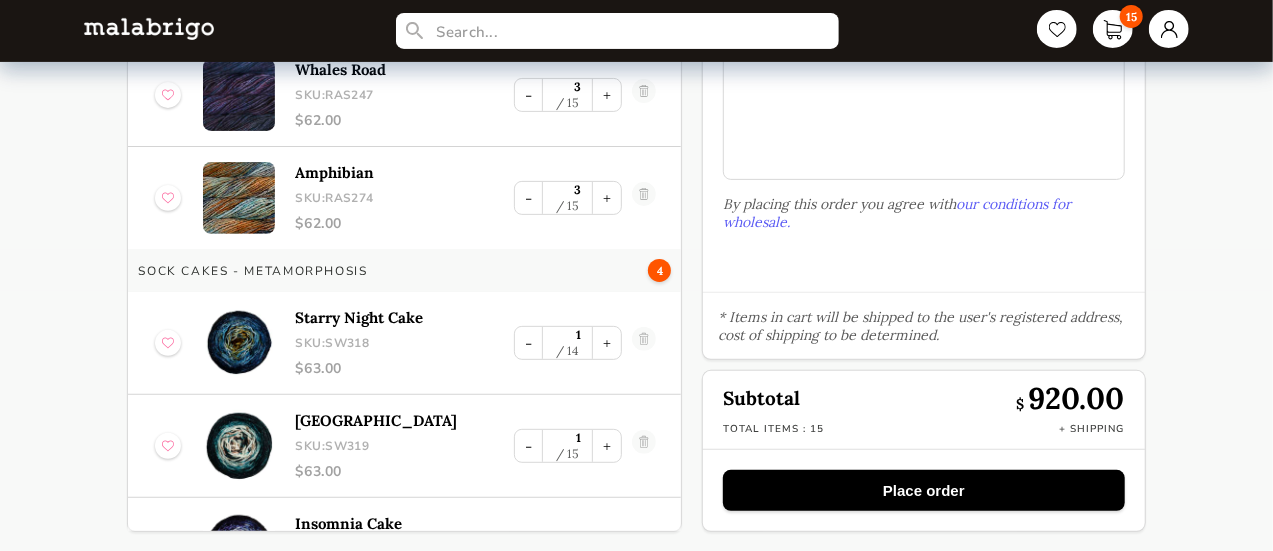 click on "Place order" at bounding box center [923, 490] 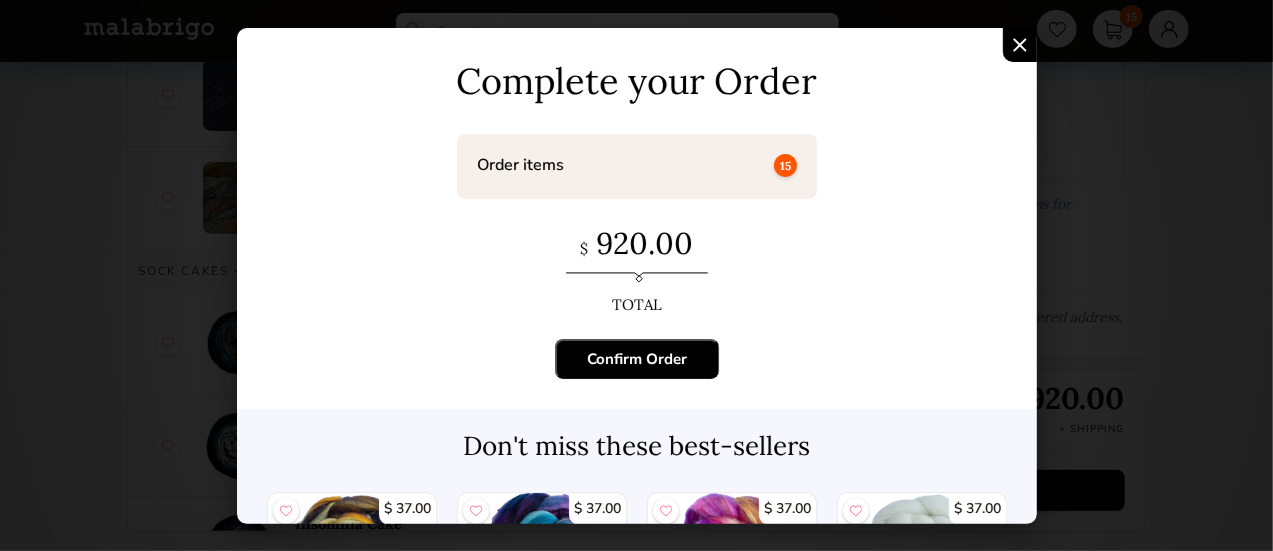 click on "Confirm Order" at bounding box center (637, 359) 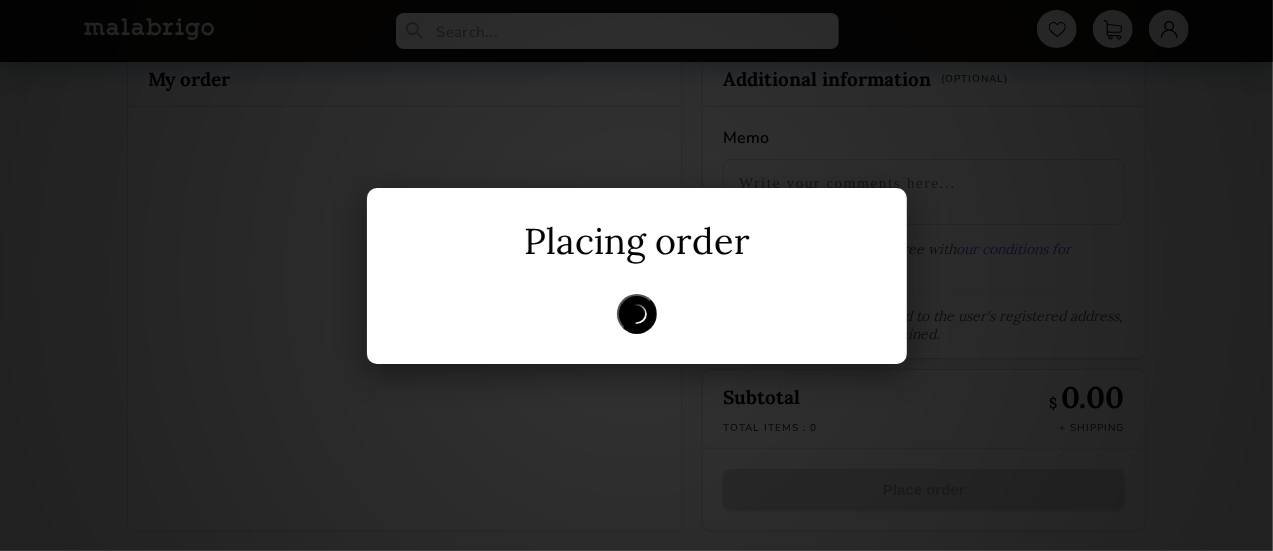scroll, scrollTop: 55, scrollLeft: 0, axis: vertical 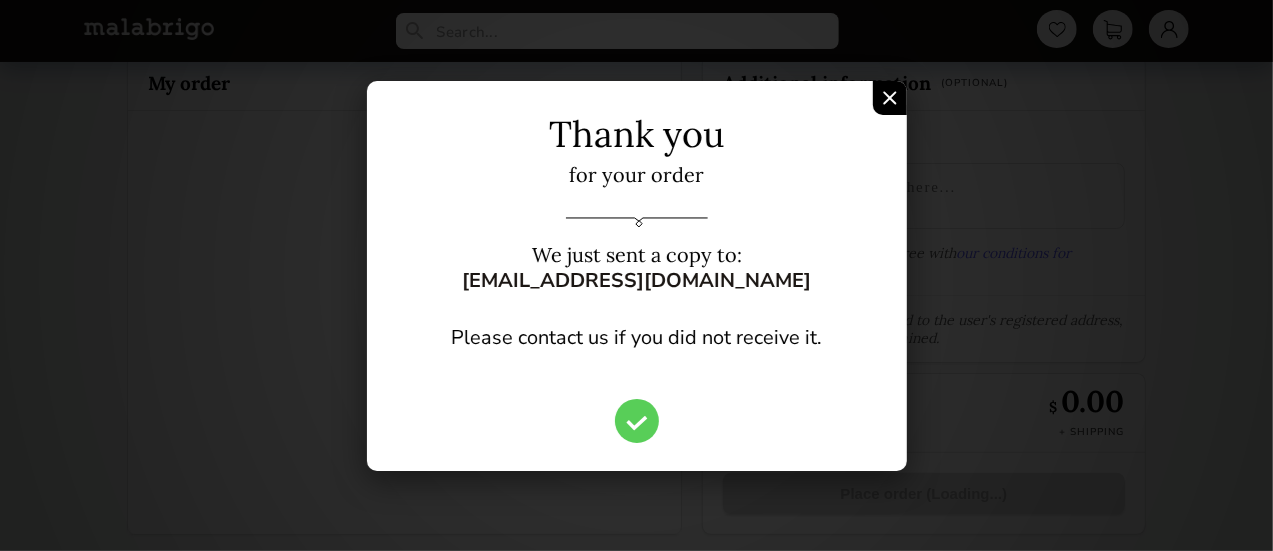 click at bounding box center [890, 98] 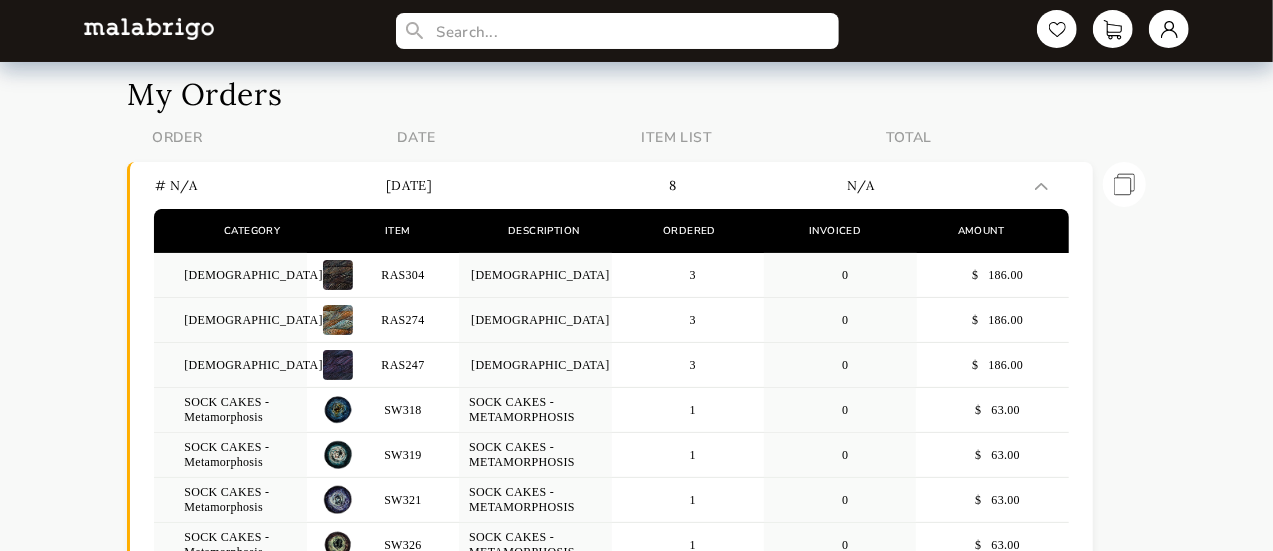 scroll, scrollTop: 538, scrollLeft: 0, axis: vertical 